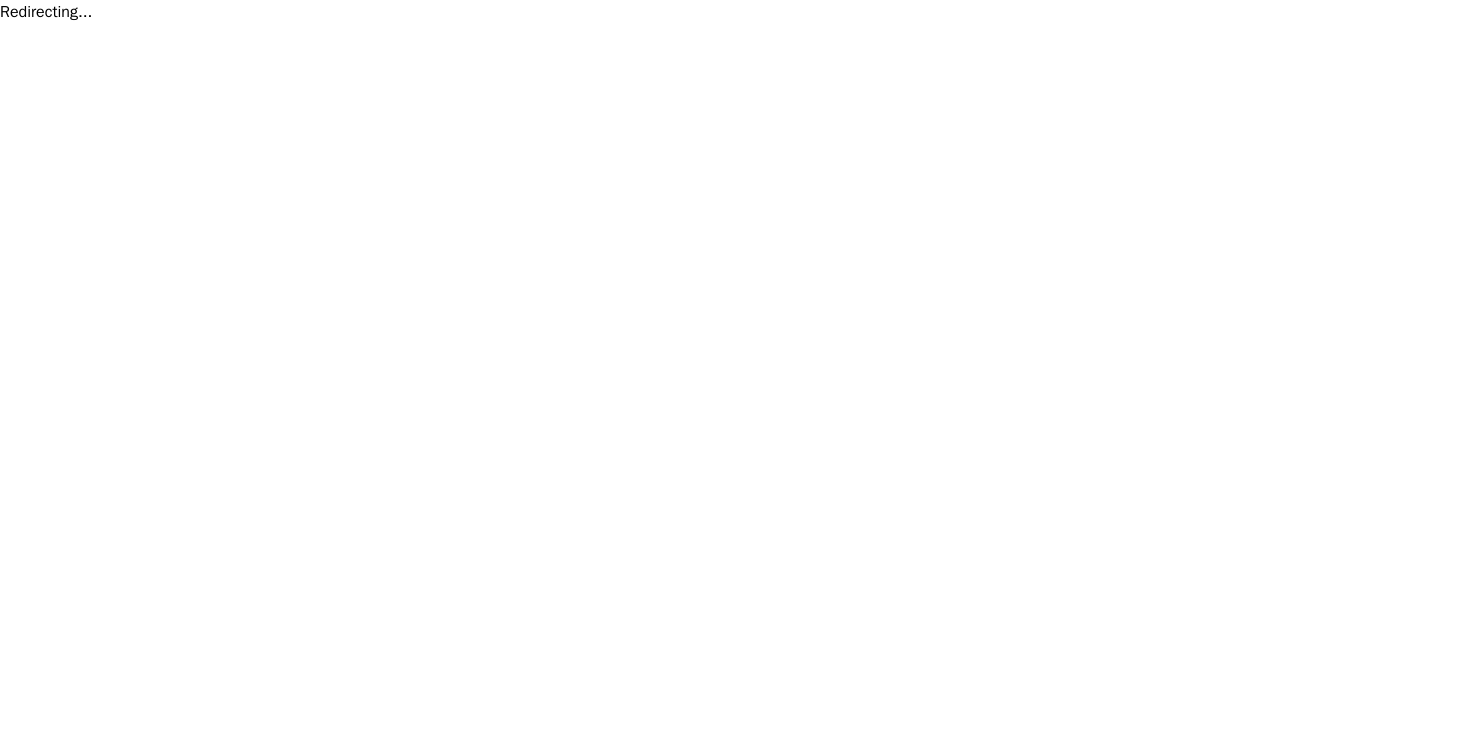 scroll, scrollTop: 0, scrollLeft: 0, axis: both 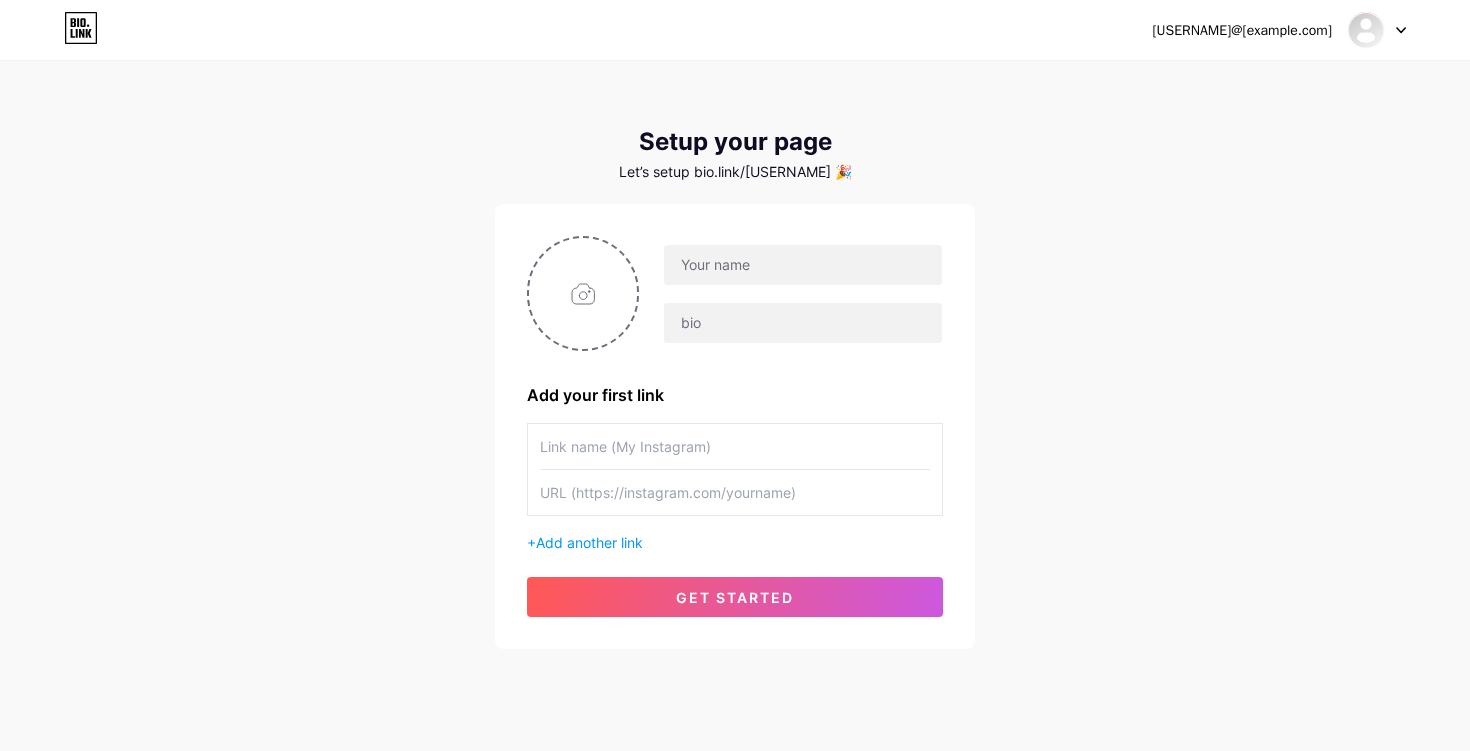 click at bounding box center [1377, 30] 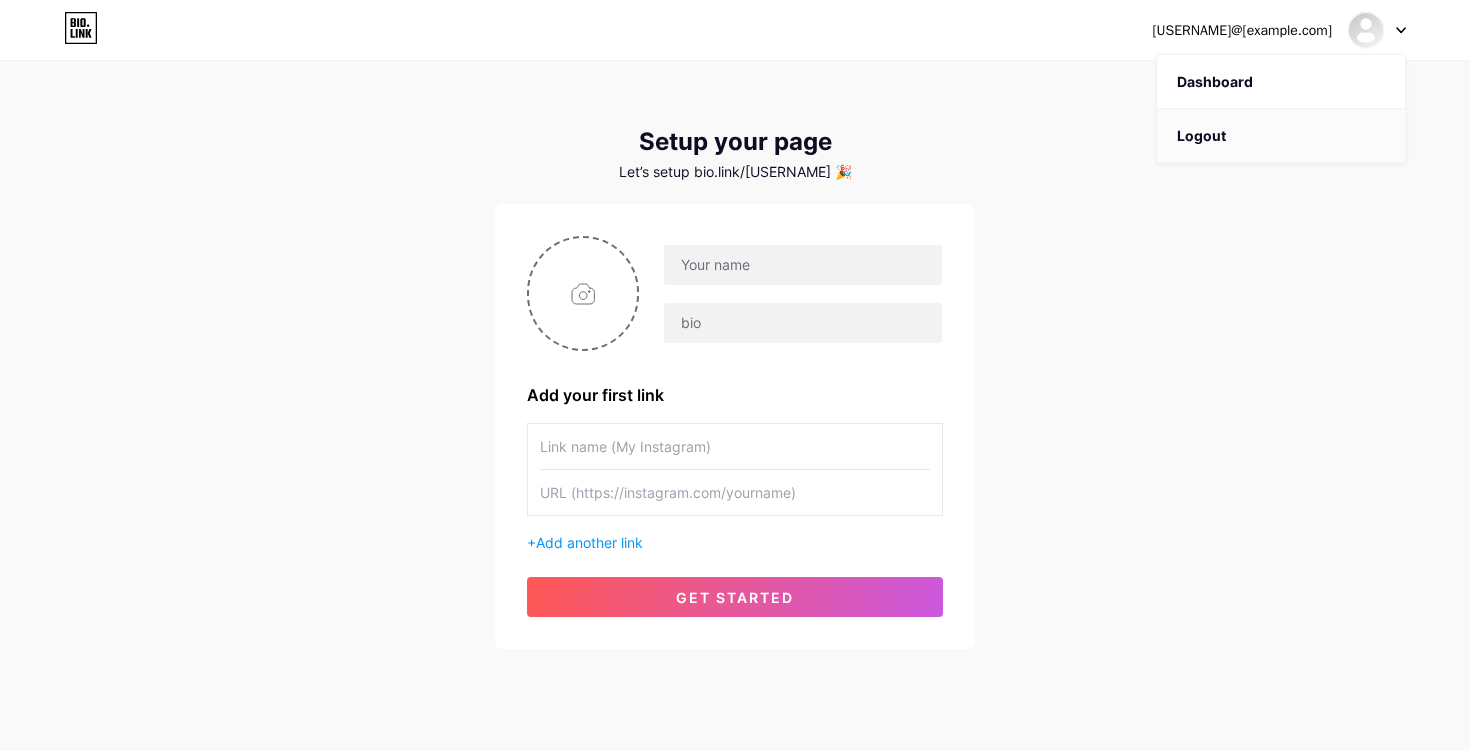 click on "Logout" at bounding box center [1281, 136] 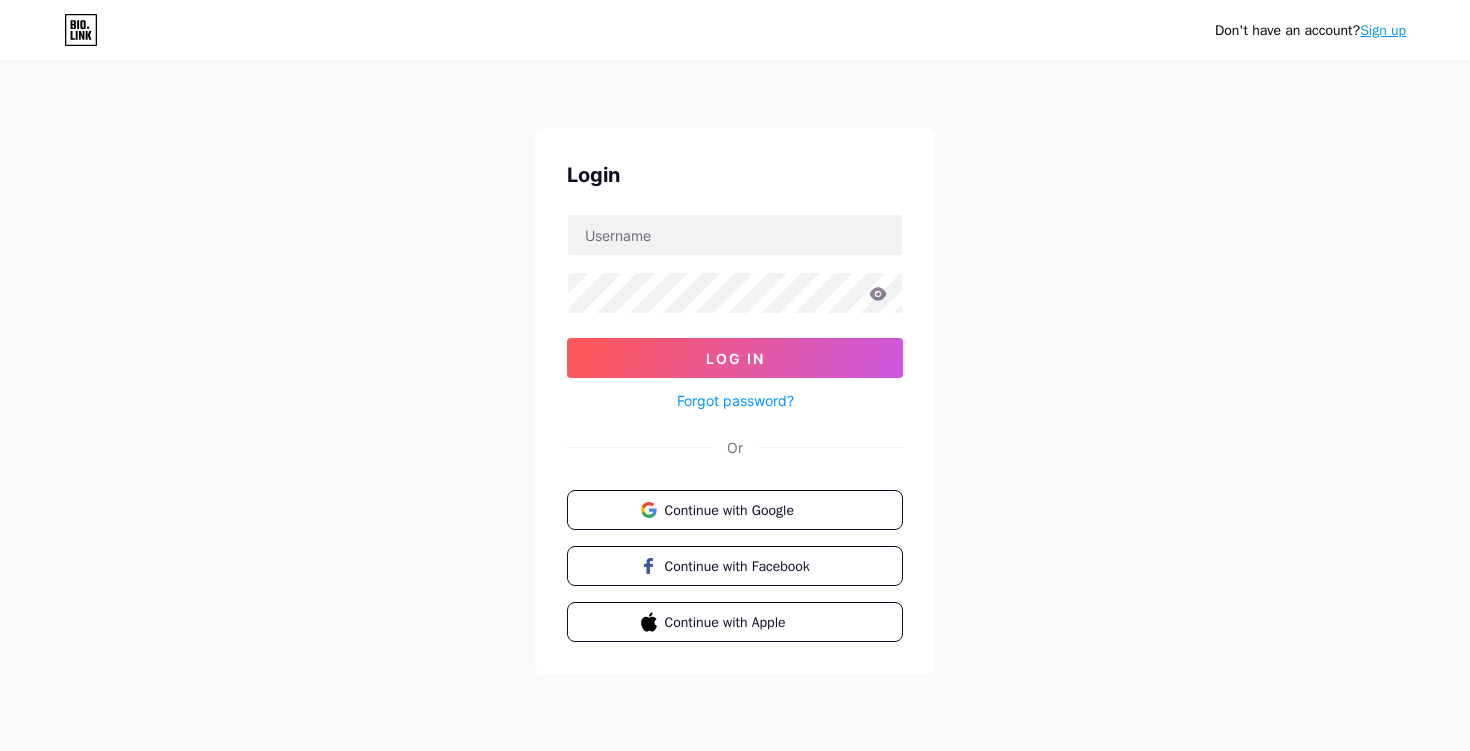 click on "Login                   Log In
Forgot password?
Or       Continue with Google     Continue with Facebook
Continue with Apple" at bounding box center (735, 401) 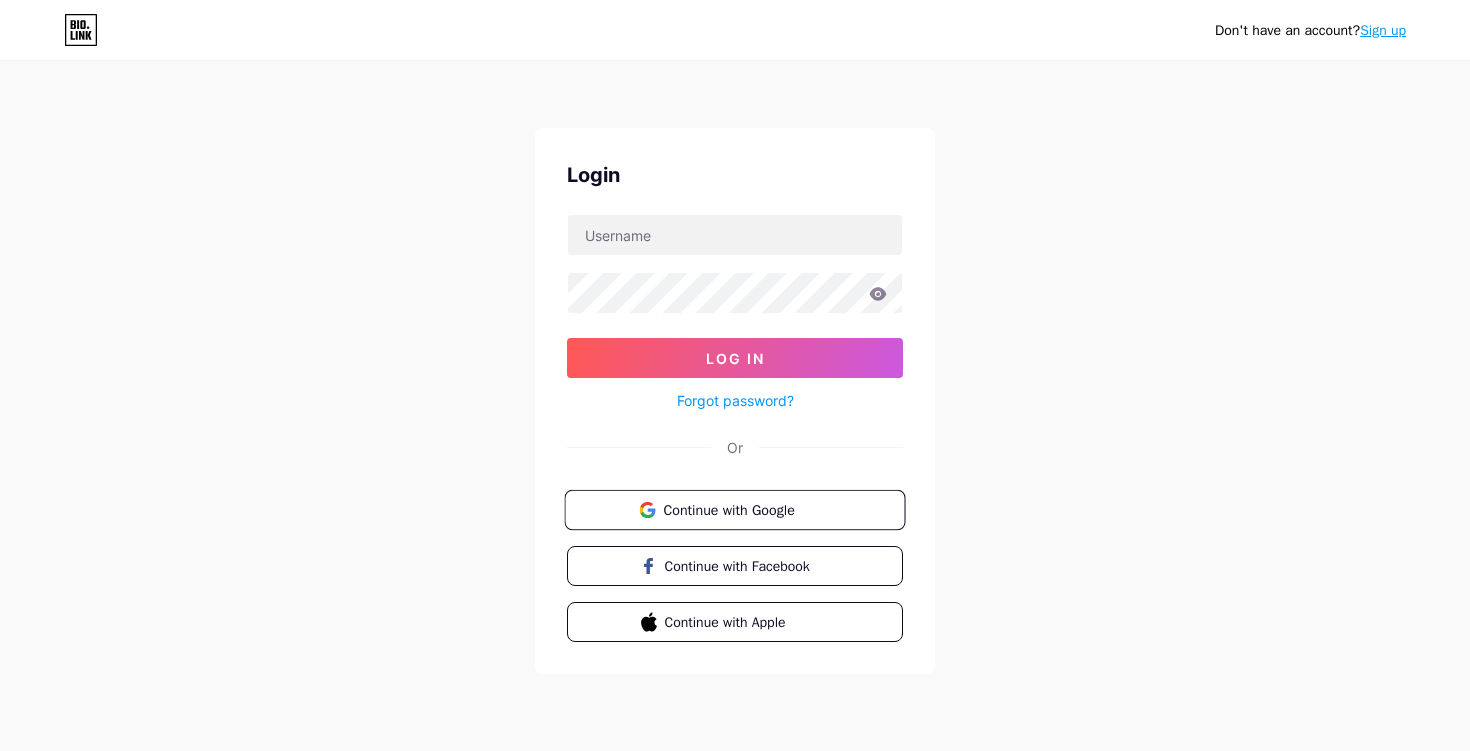 click on "Continue with Google" at bounding box center [746, 509] 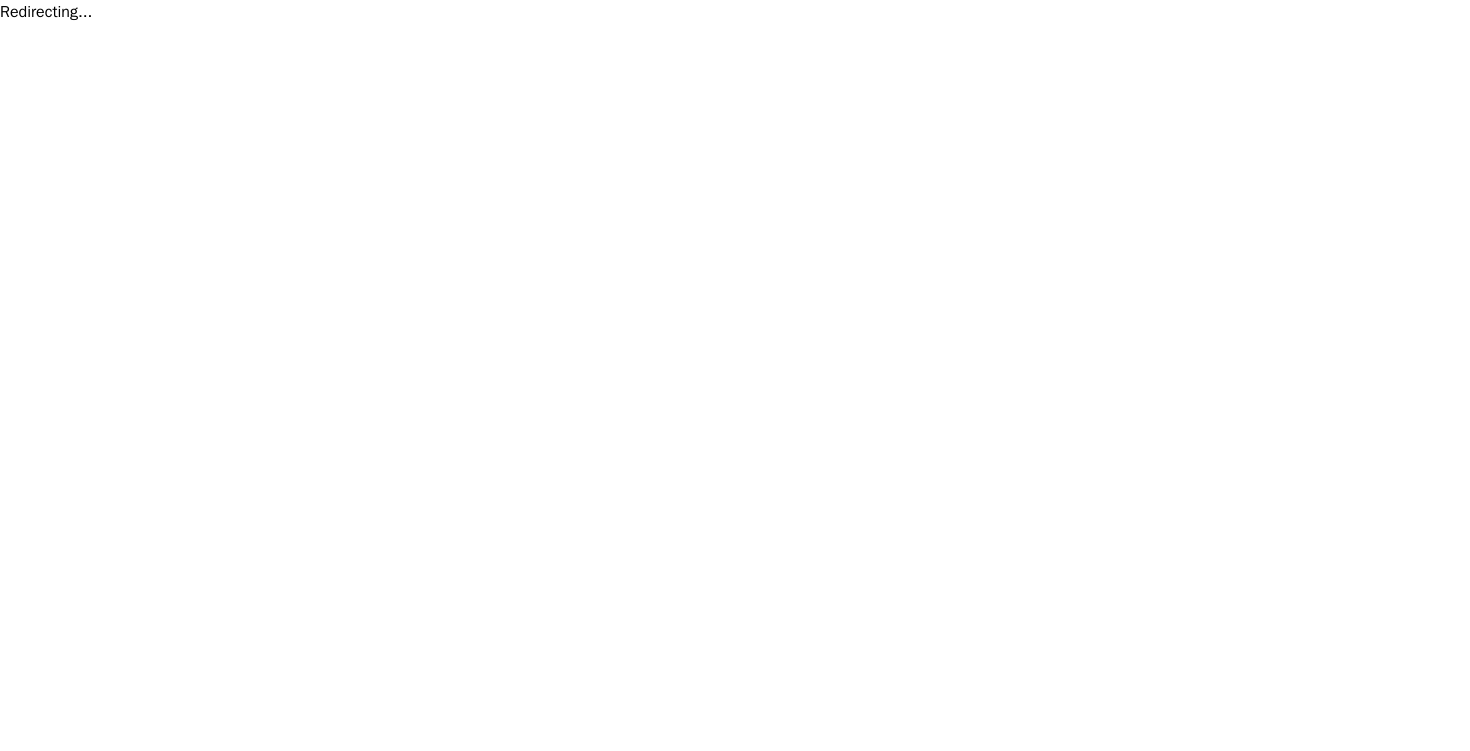scroll, scrollTop: 0, scrollLeft: 0, axis: both 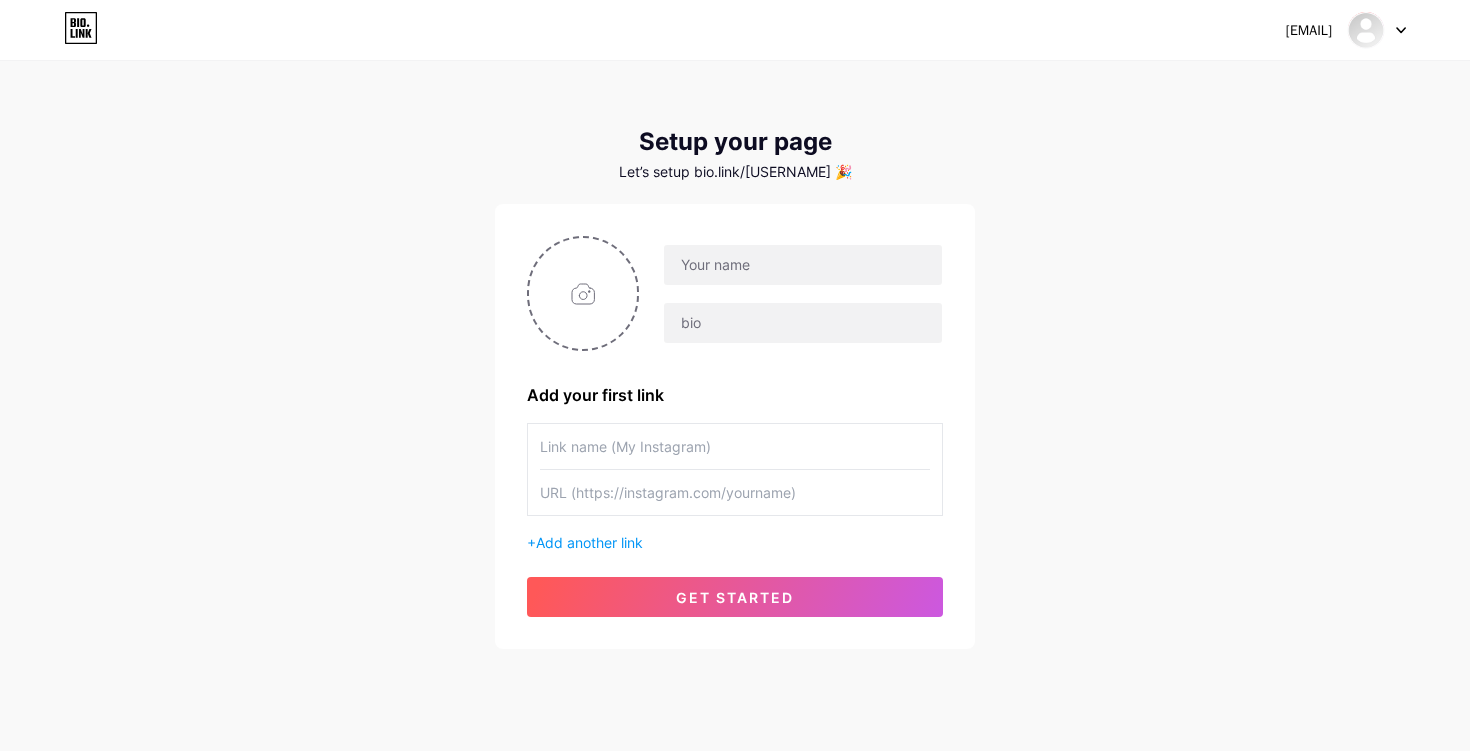 click on "hogr.fathalla@btvi.edu.iq" at bounding box center (1346, 30) 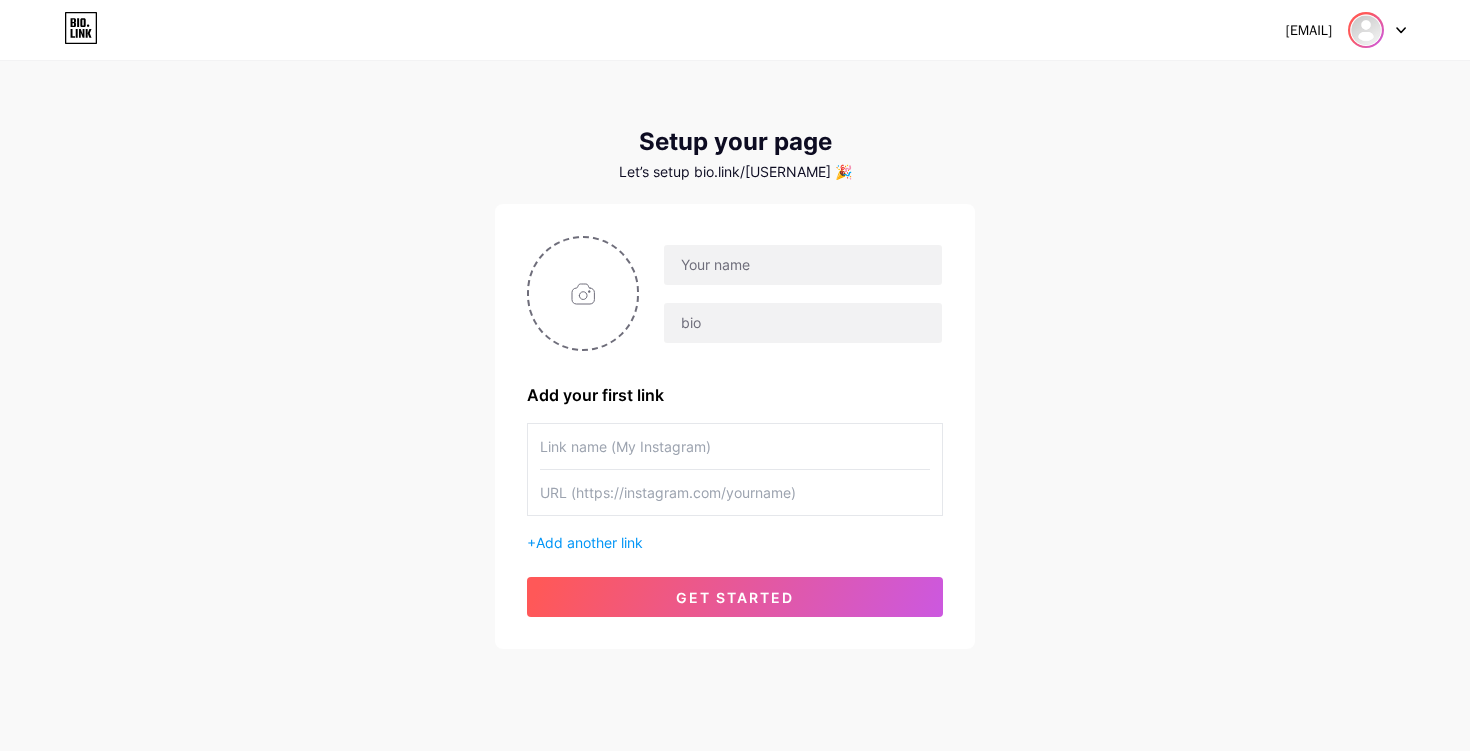 click at bounding box center (1377, 30) 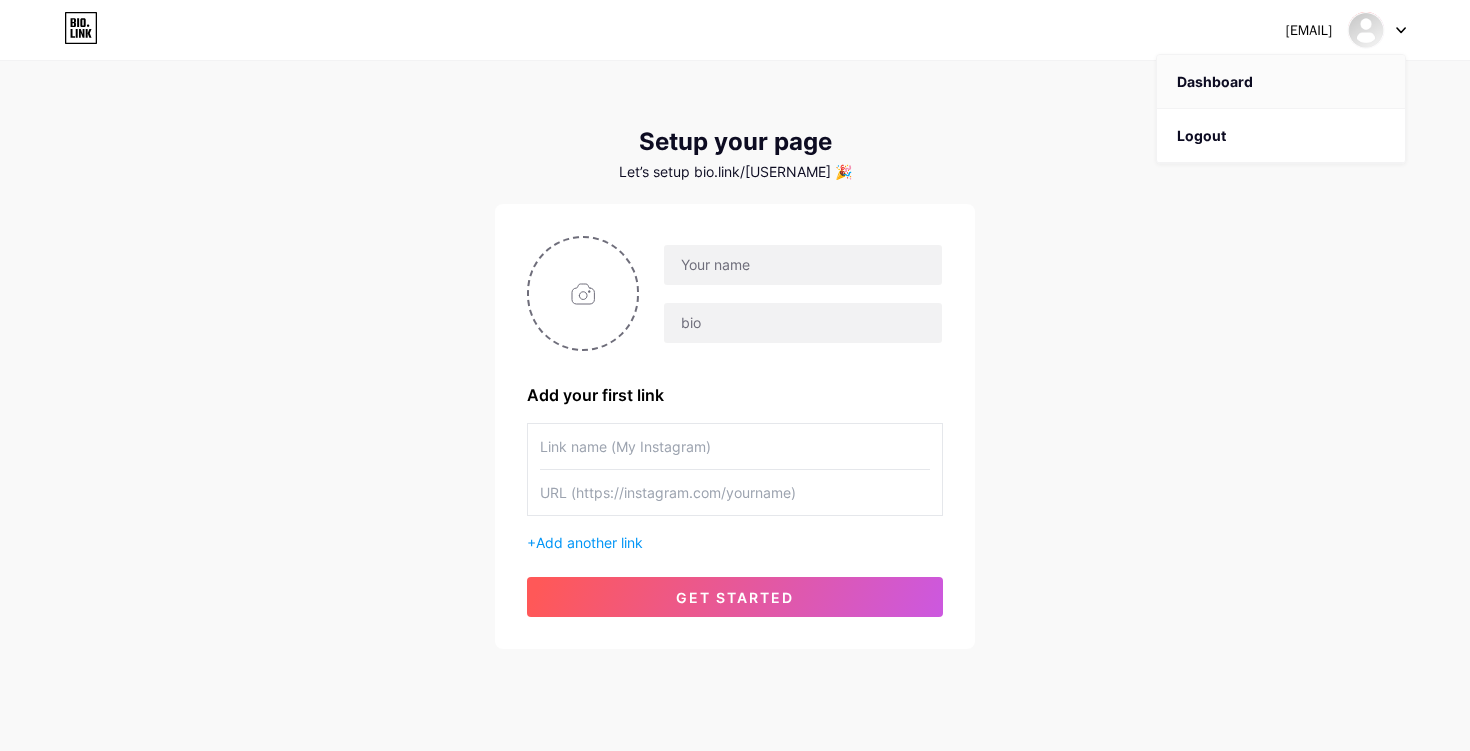 click on "Dashboard" at bounding box center (1281, 82) 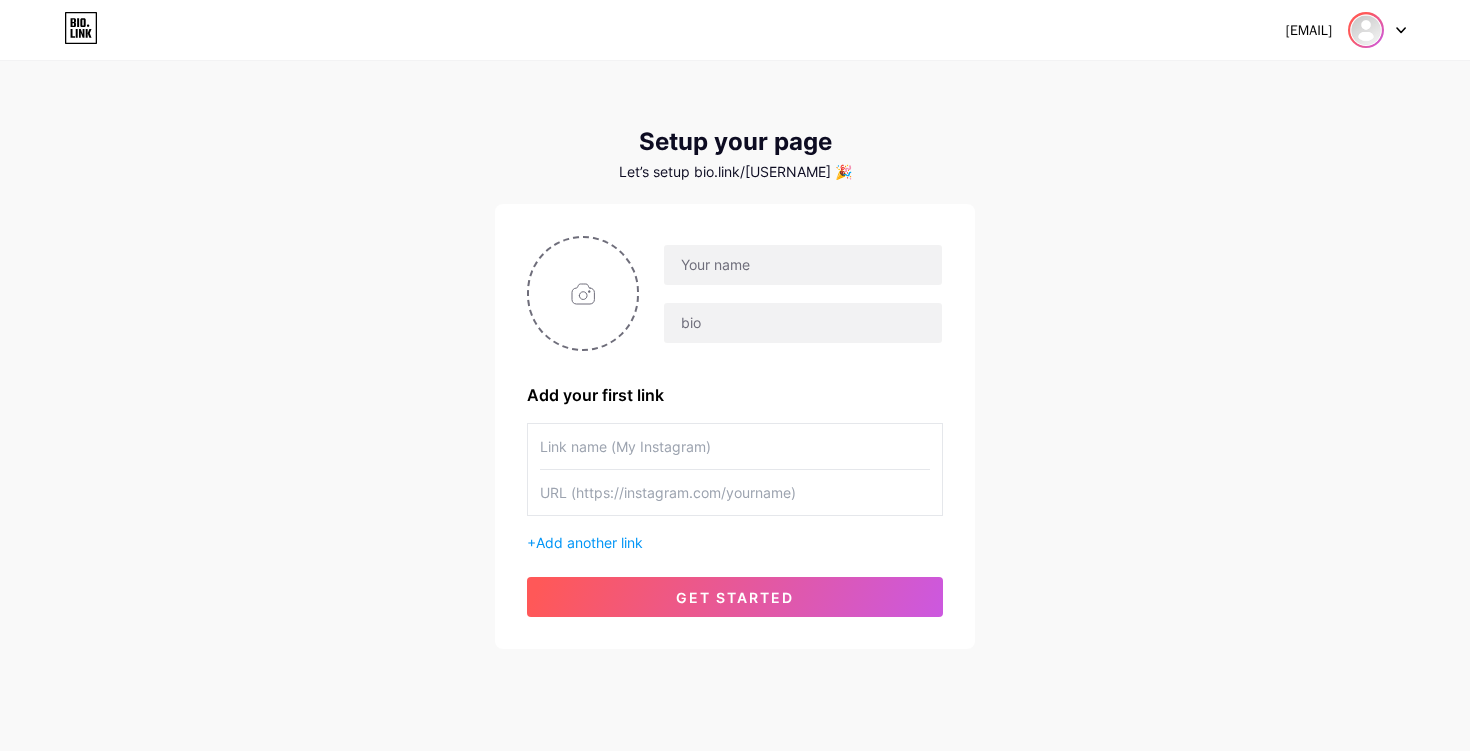 click at bounding box center [1366, 30] 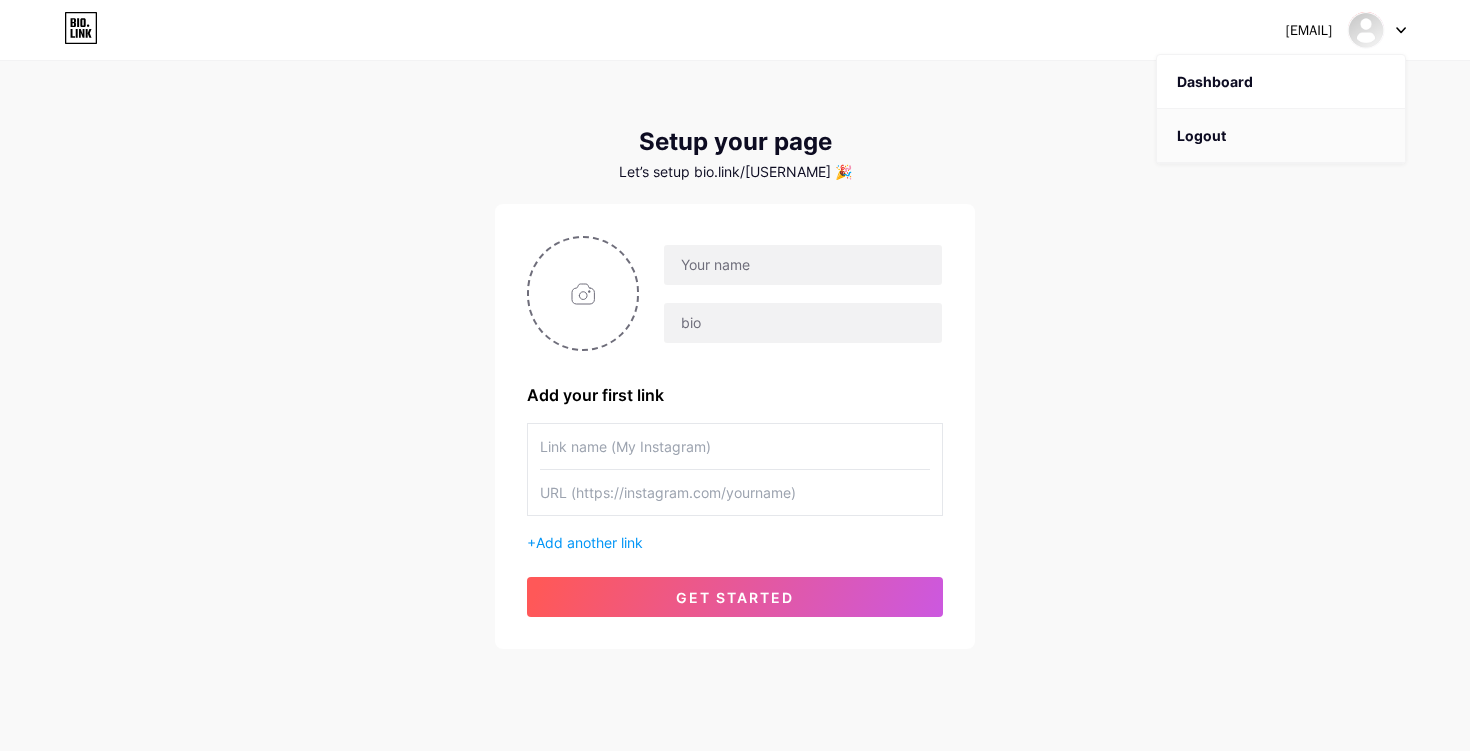 click on "Logout" at bounding box center [1281, 136] 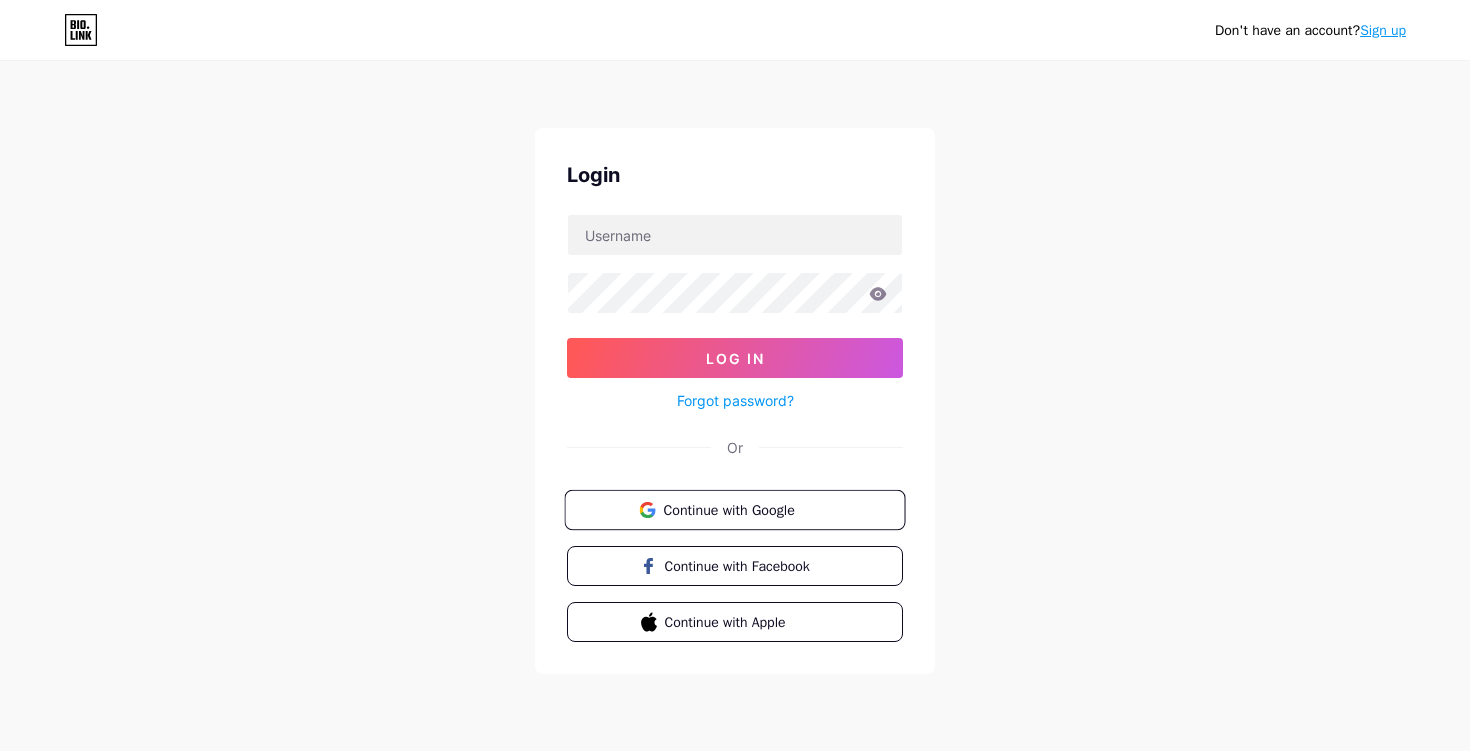 click on "Continue with Google" at bounding box center (746, 509) 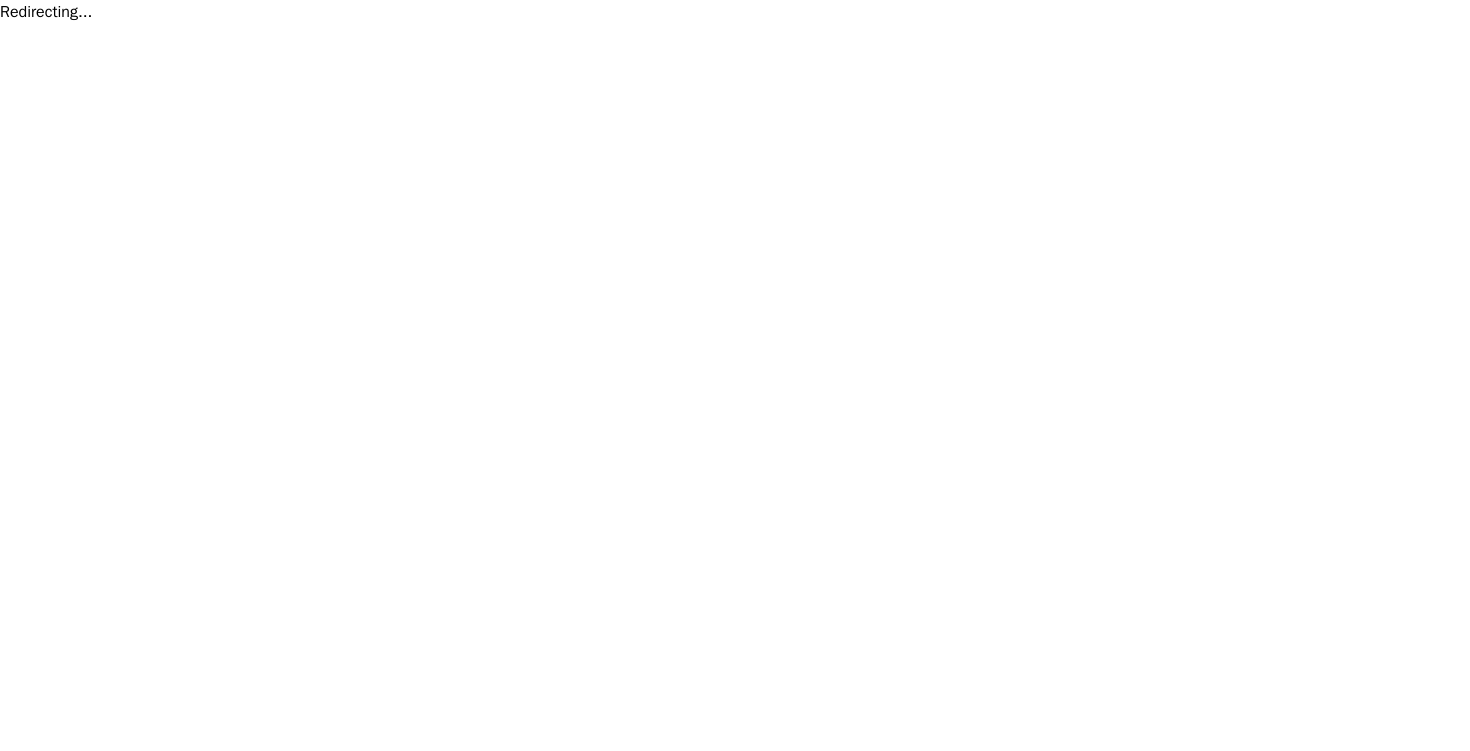 scroll, scrollTop: 0, scrollLeft: 0, axis: both 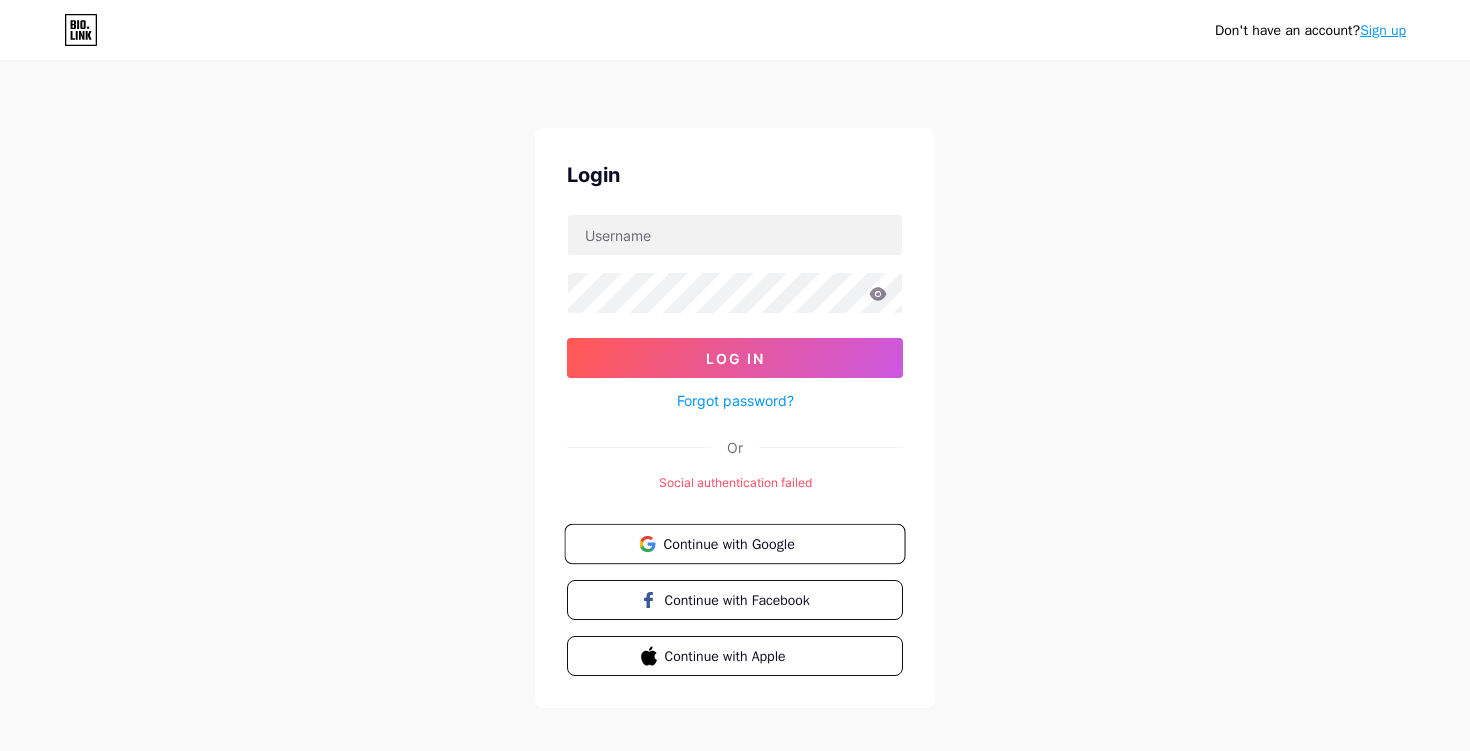 click on "Continue with Google" at bounding box center [734, 544] 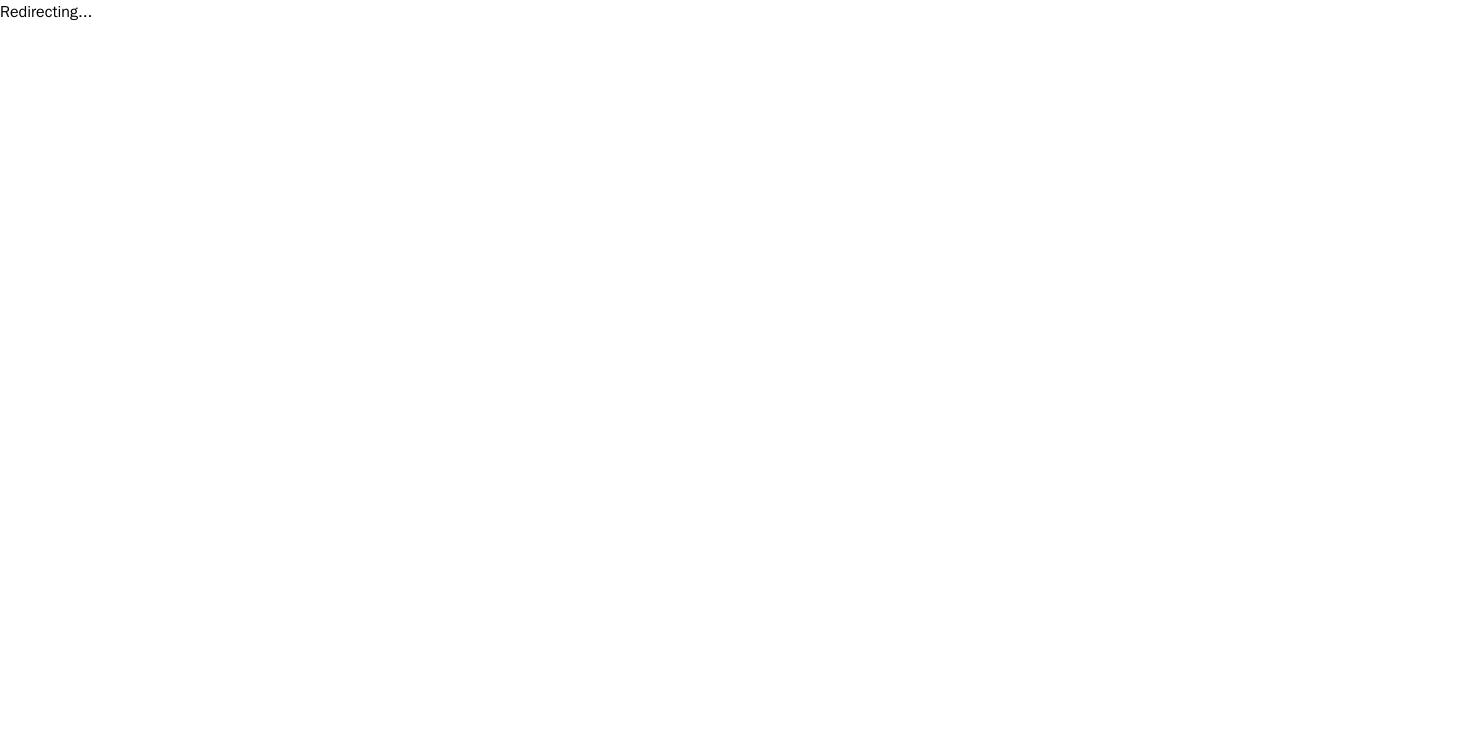 scroll, scrollTop: 0, scrollLeft: 0, axis: both 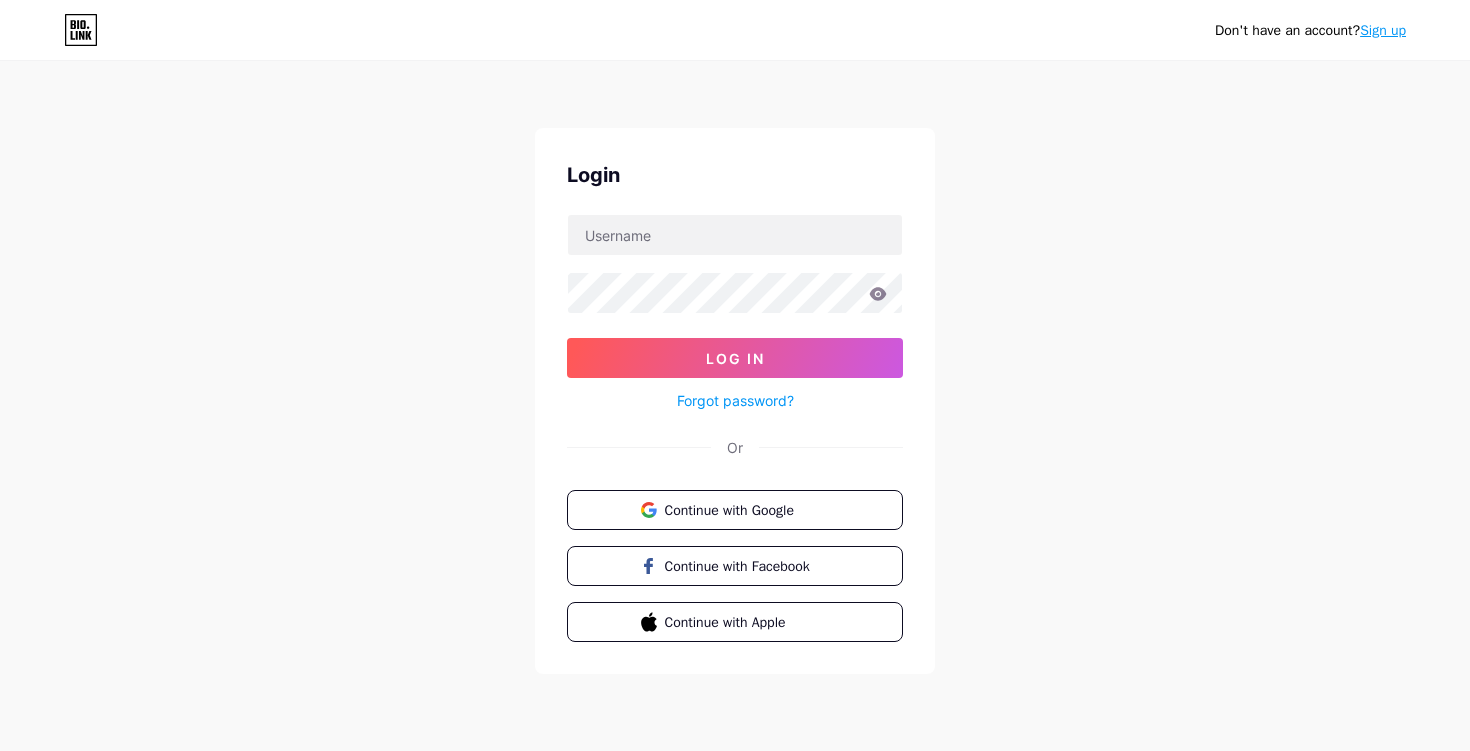 click on "Login                   Log In
Forgot password?
Or       Continue with Google     Continue with Facebook
Continue with Apple" at bounding box center (735, 401) 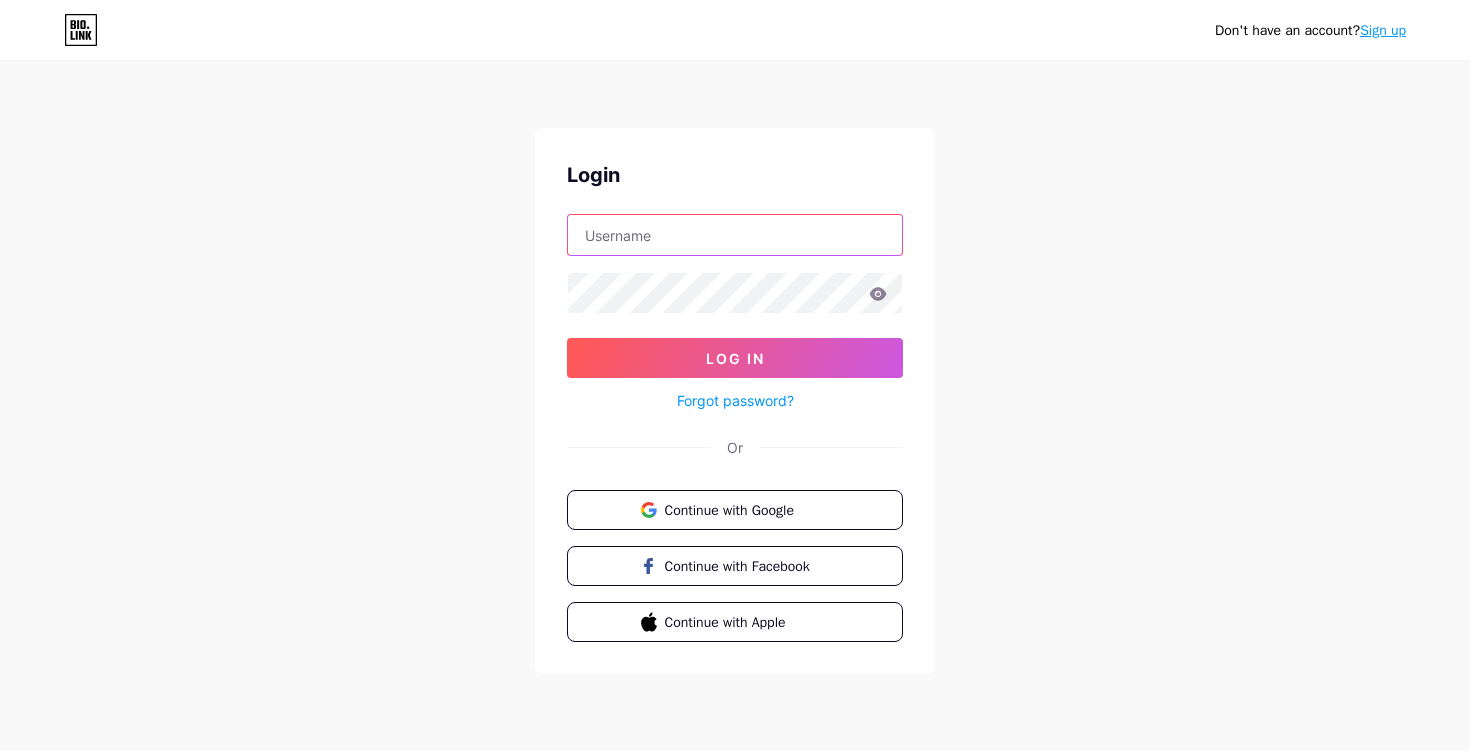 click at bounding box center (735, 235) 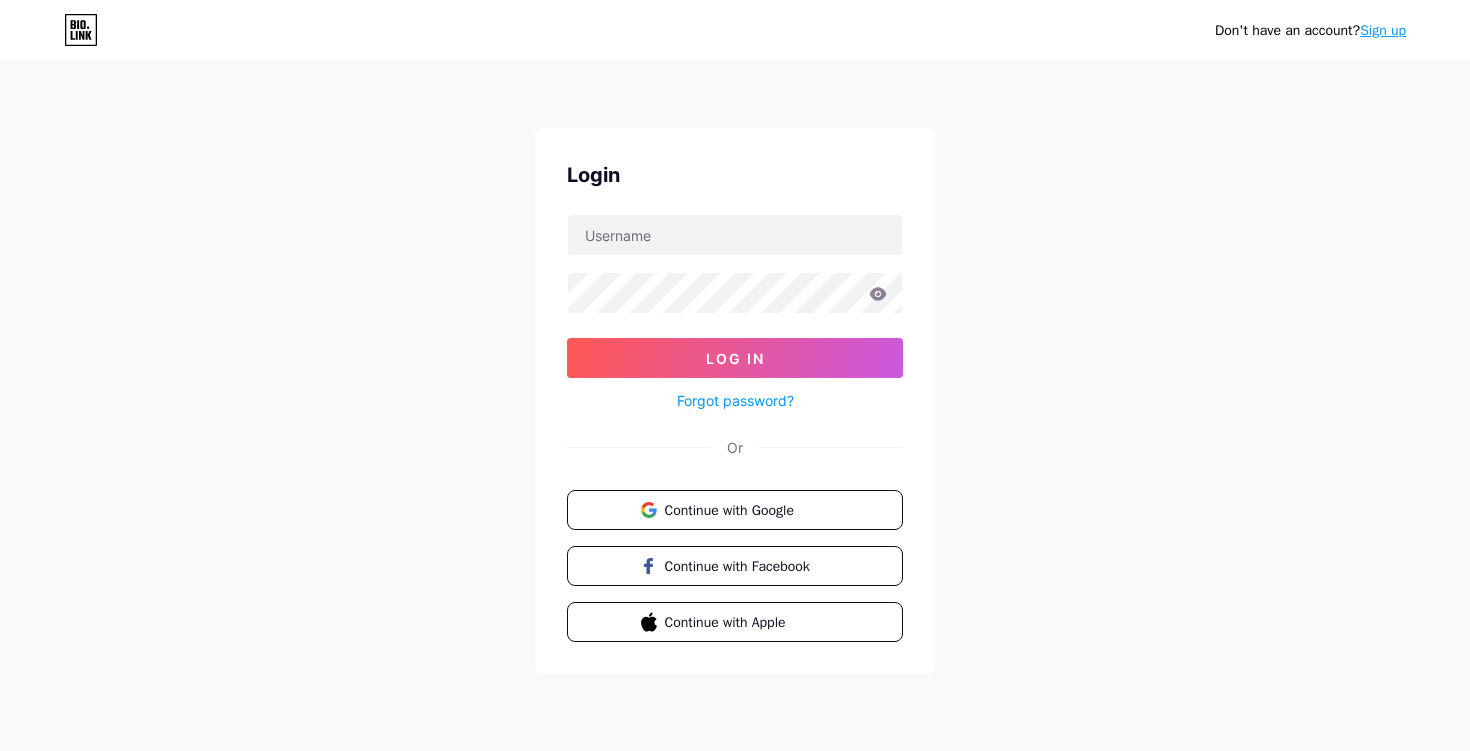 click on "Don't have an account?  Sign up   Login                   Log In
Forgot password?
Or       Continue with Google     Continue with Facebook
Continue with Apple" at bounding box center (735, 369) 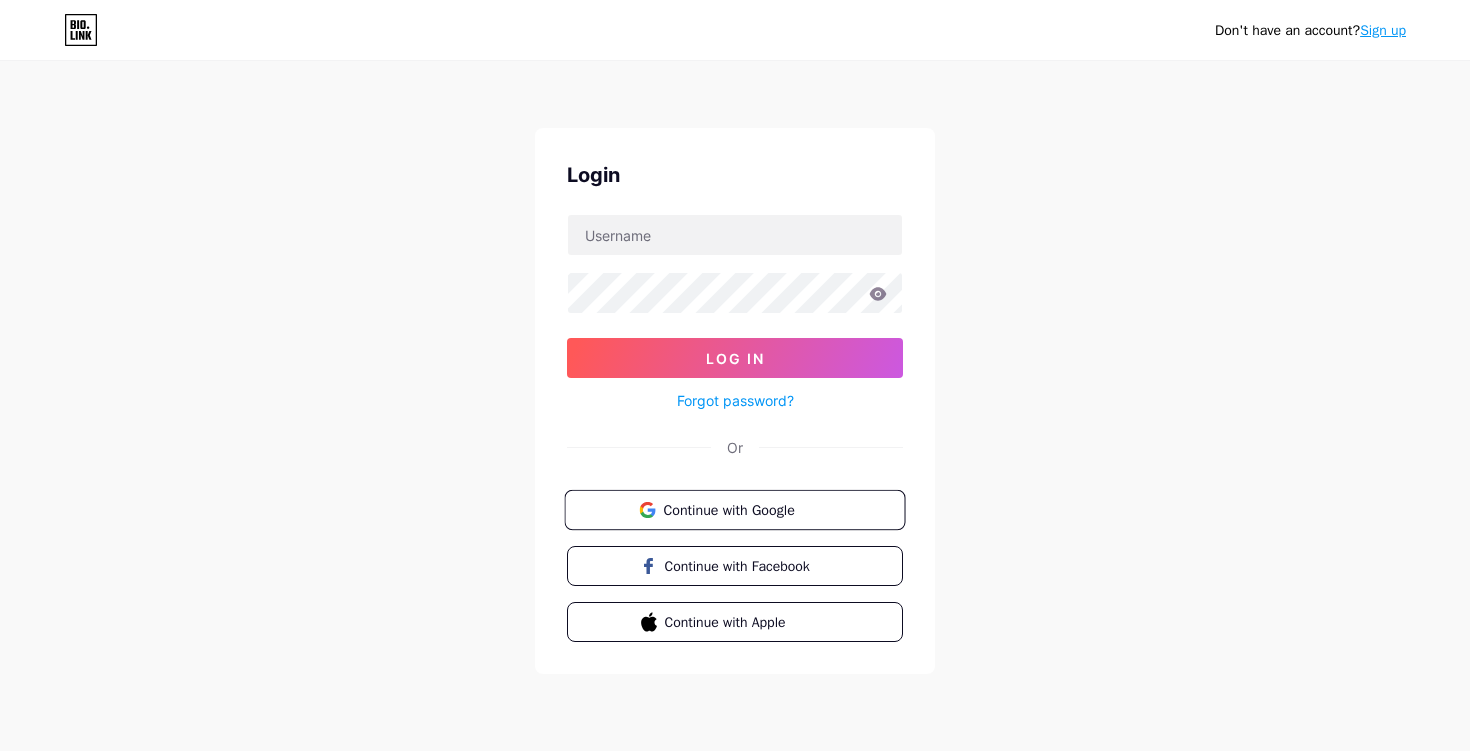 click on "Continue with Google" at bounding box center [734, 510] 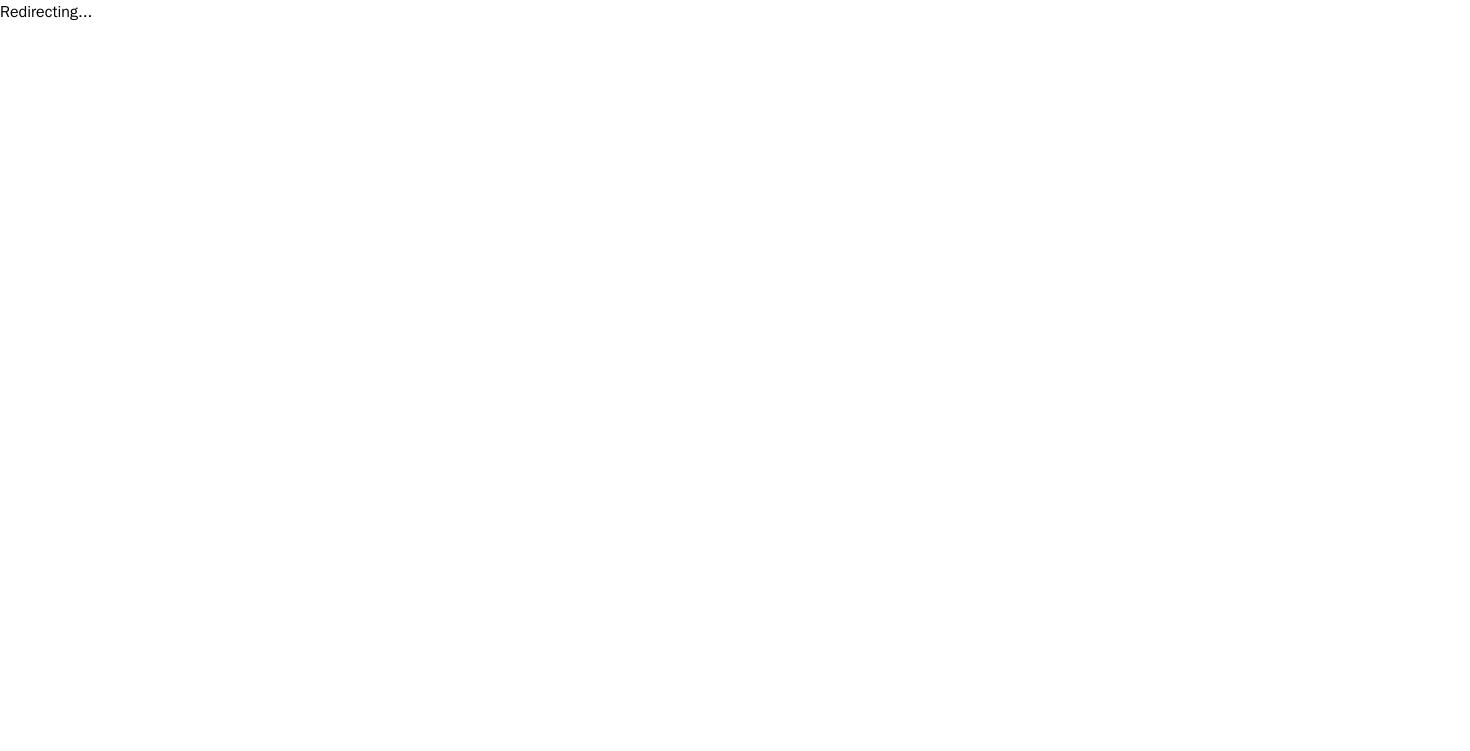 scroll, scrollTop: 0, scrollLeft: 0, axis: both 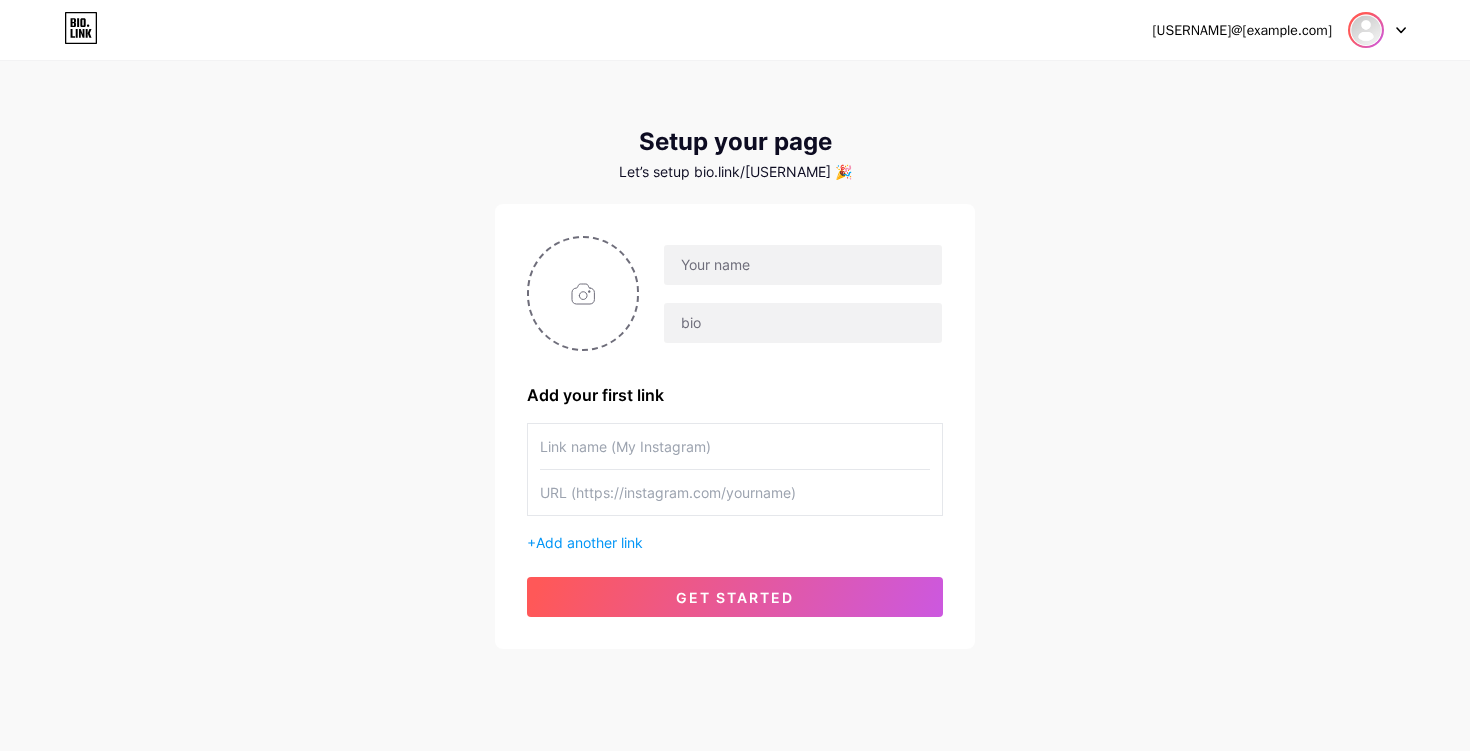 click at bounding box center (1366, 30) 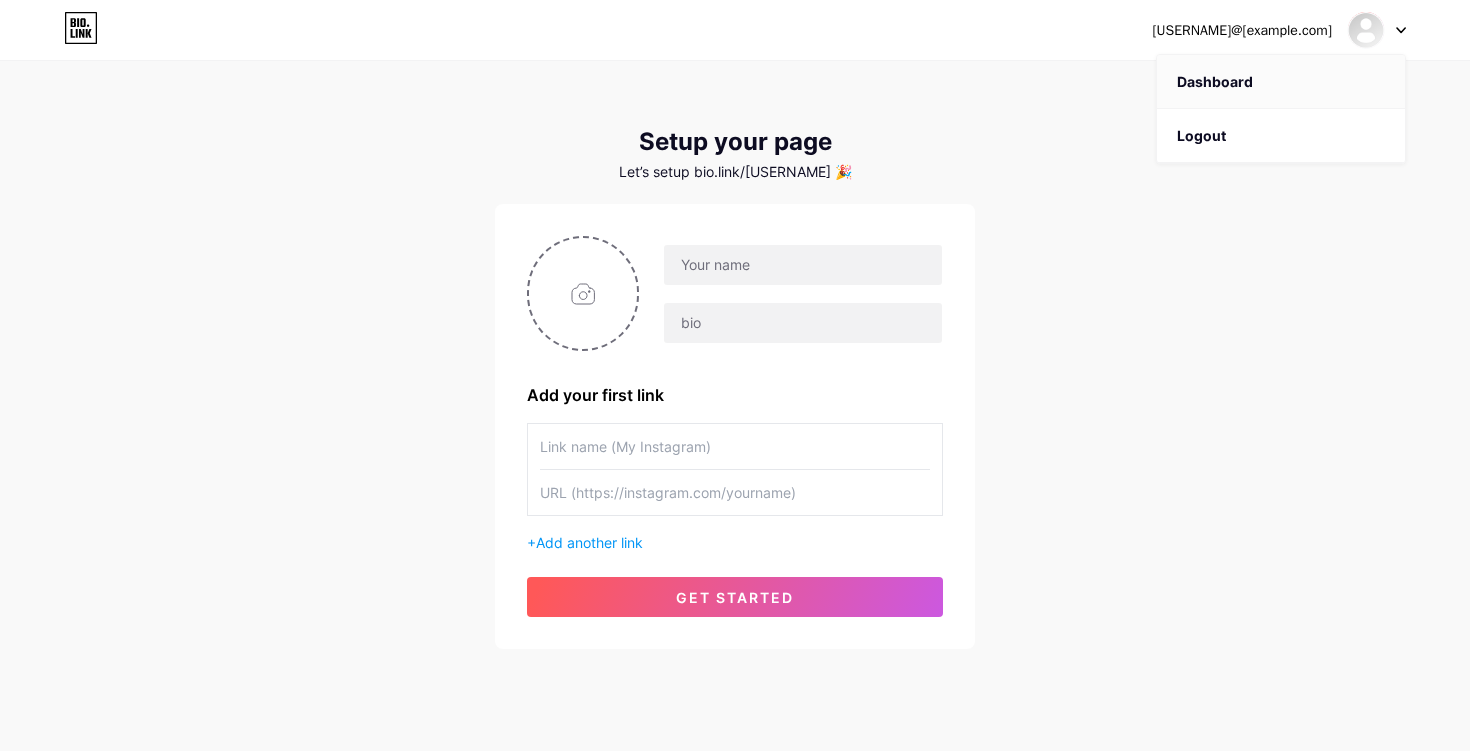 click on "Dashboard" at bounding box center (1281, 82) 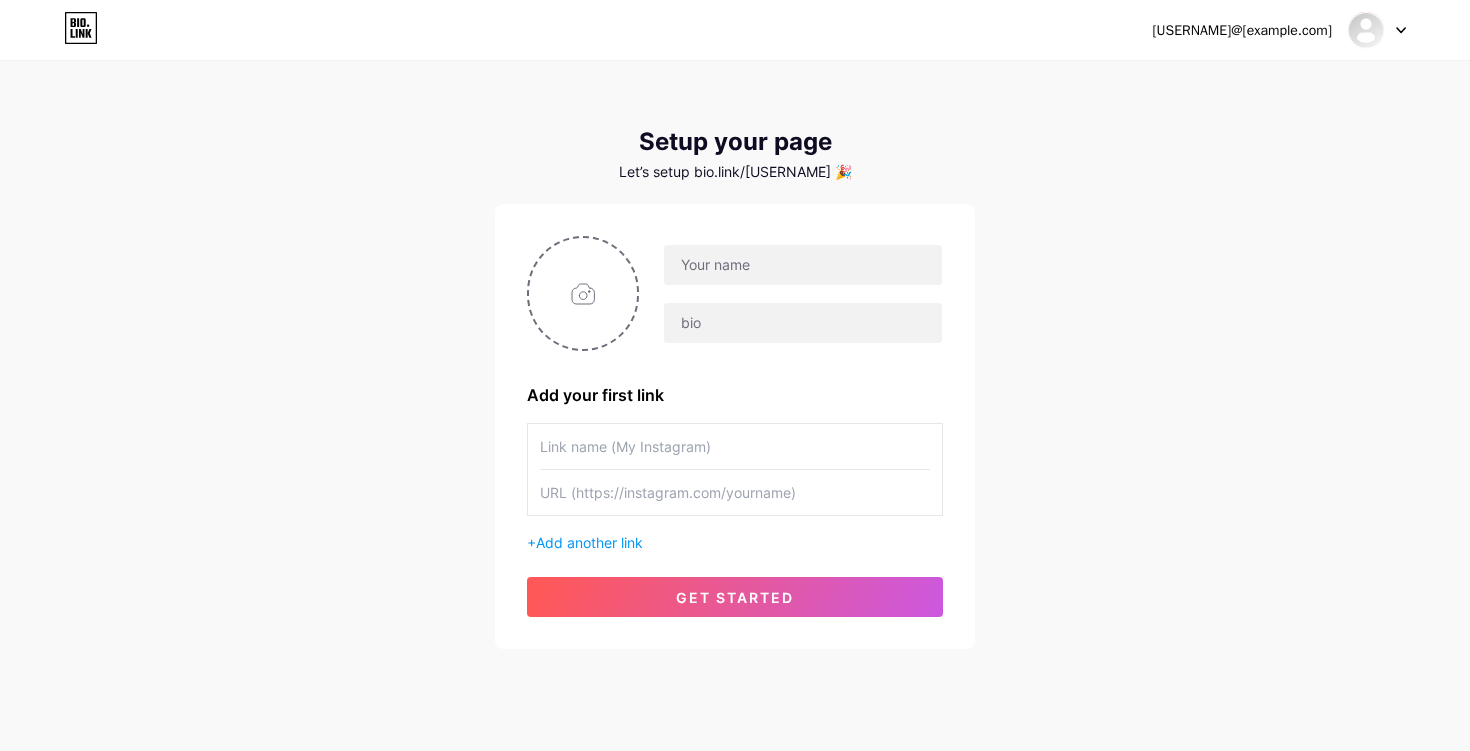 click 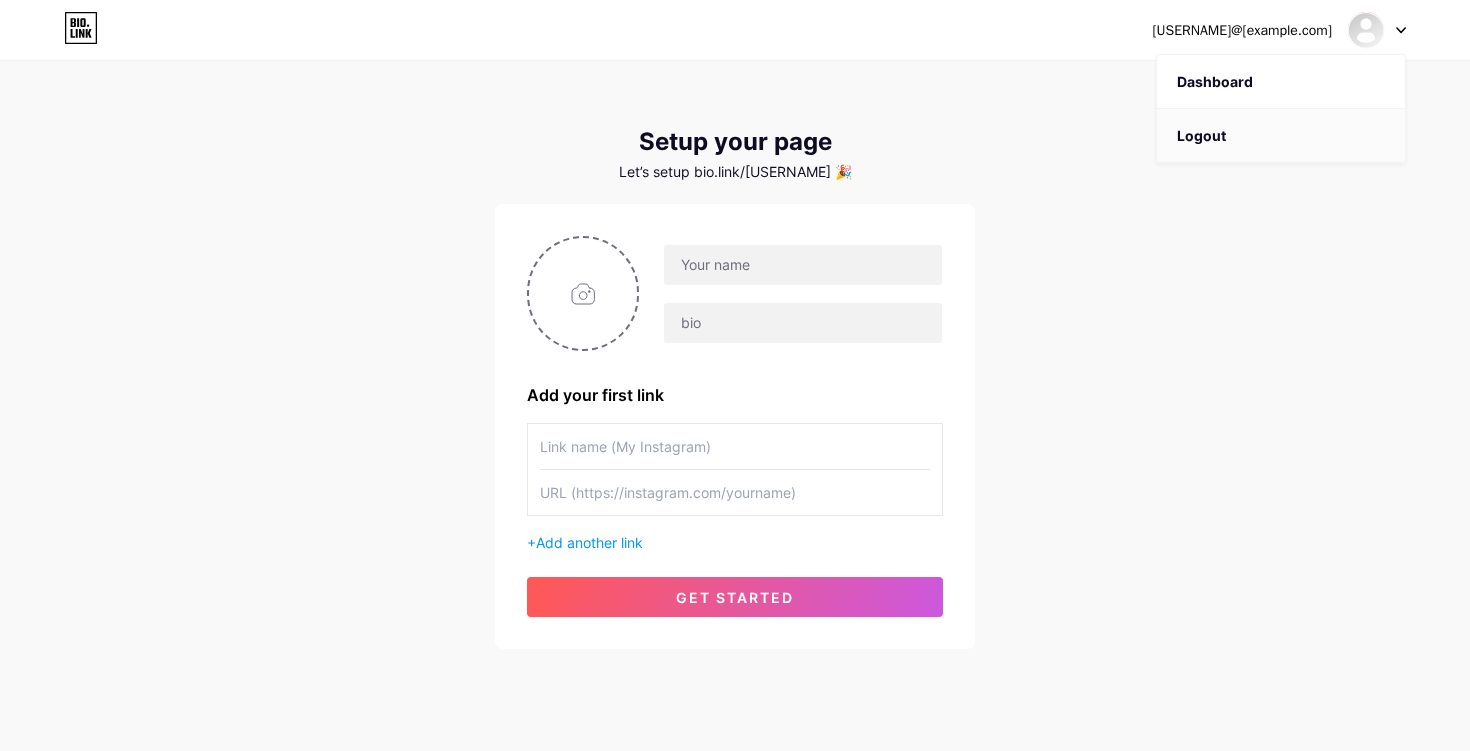 click on "Logout" at bounding box center [1281, 136] 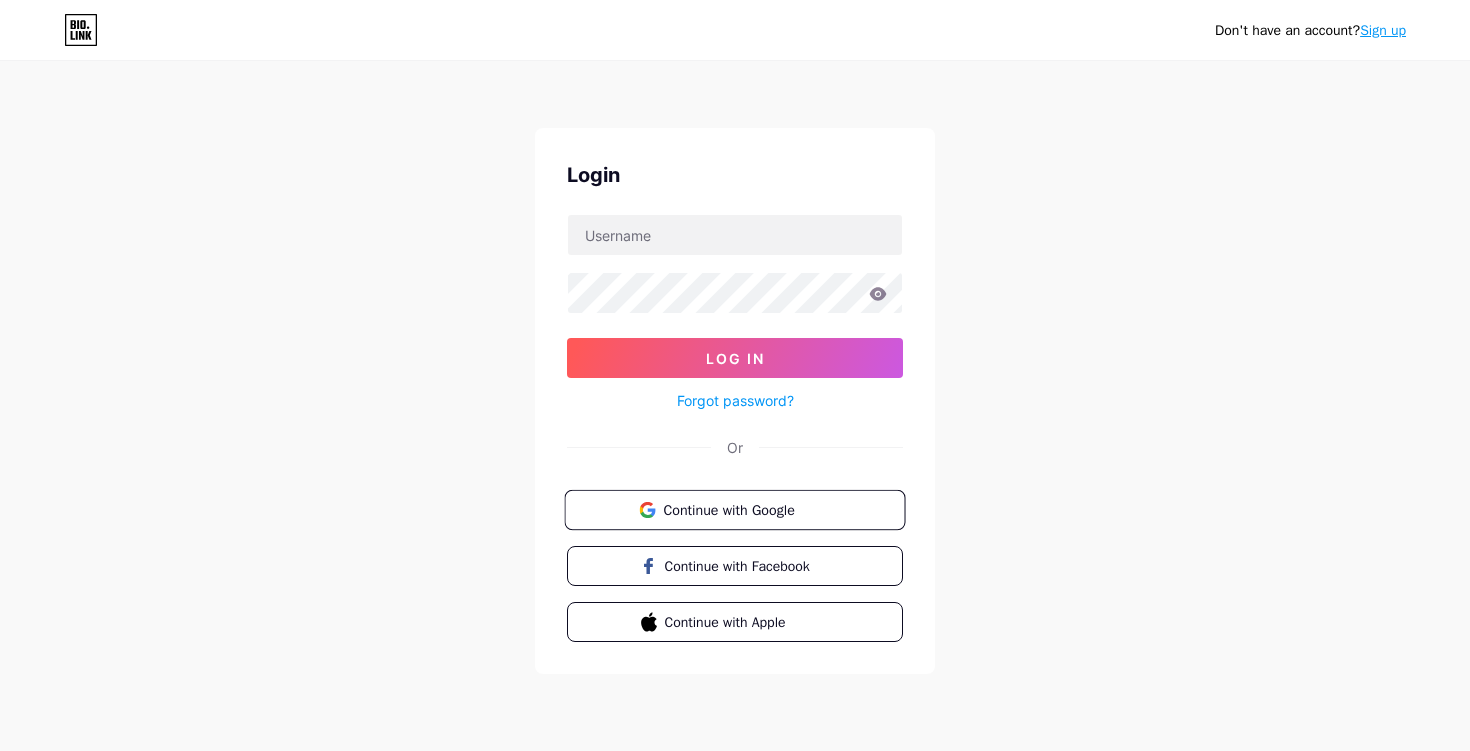 click on "Continue with Google" at bounding box center (734, 510) 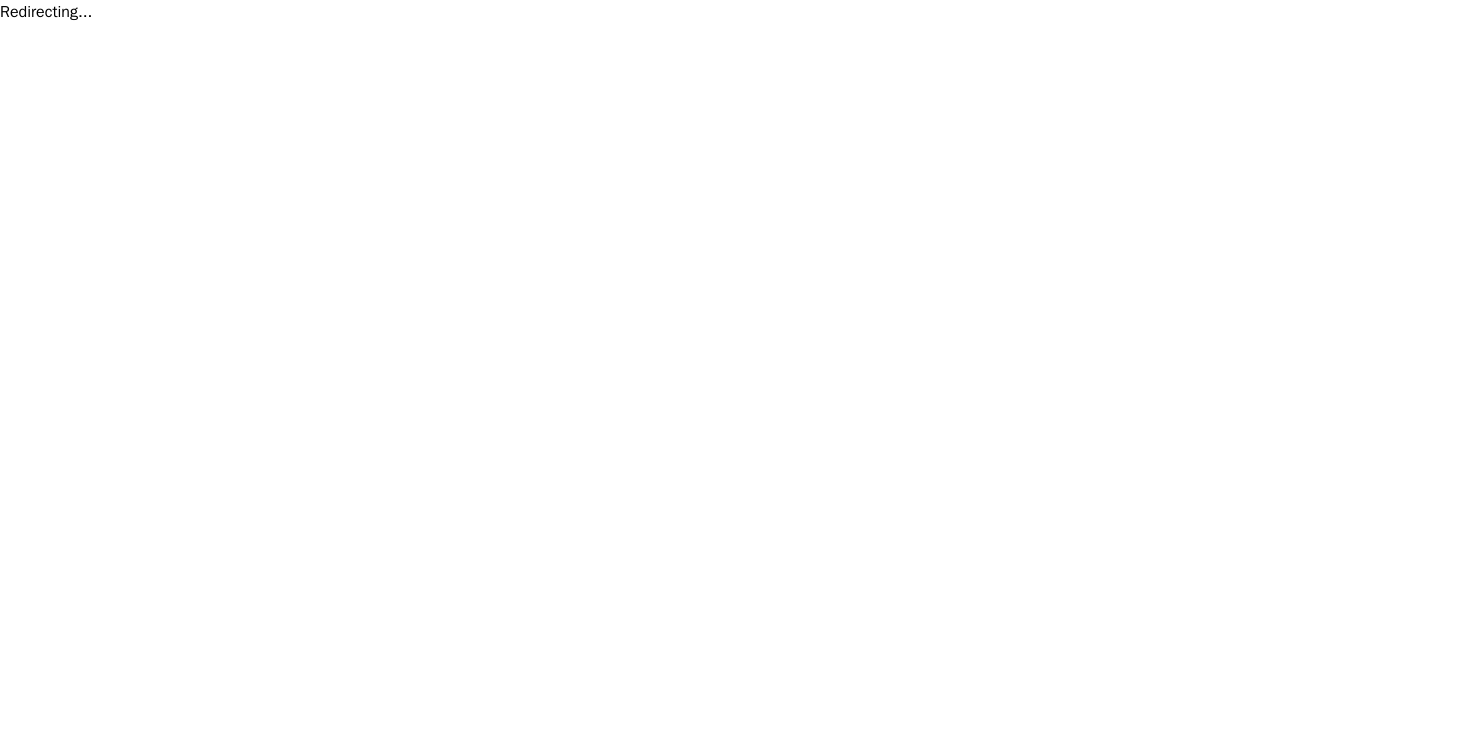 scroll, scrollTop: 0, scrollLeft: 0, axis: both 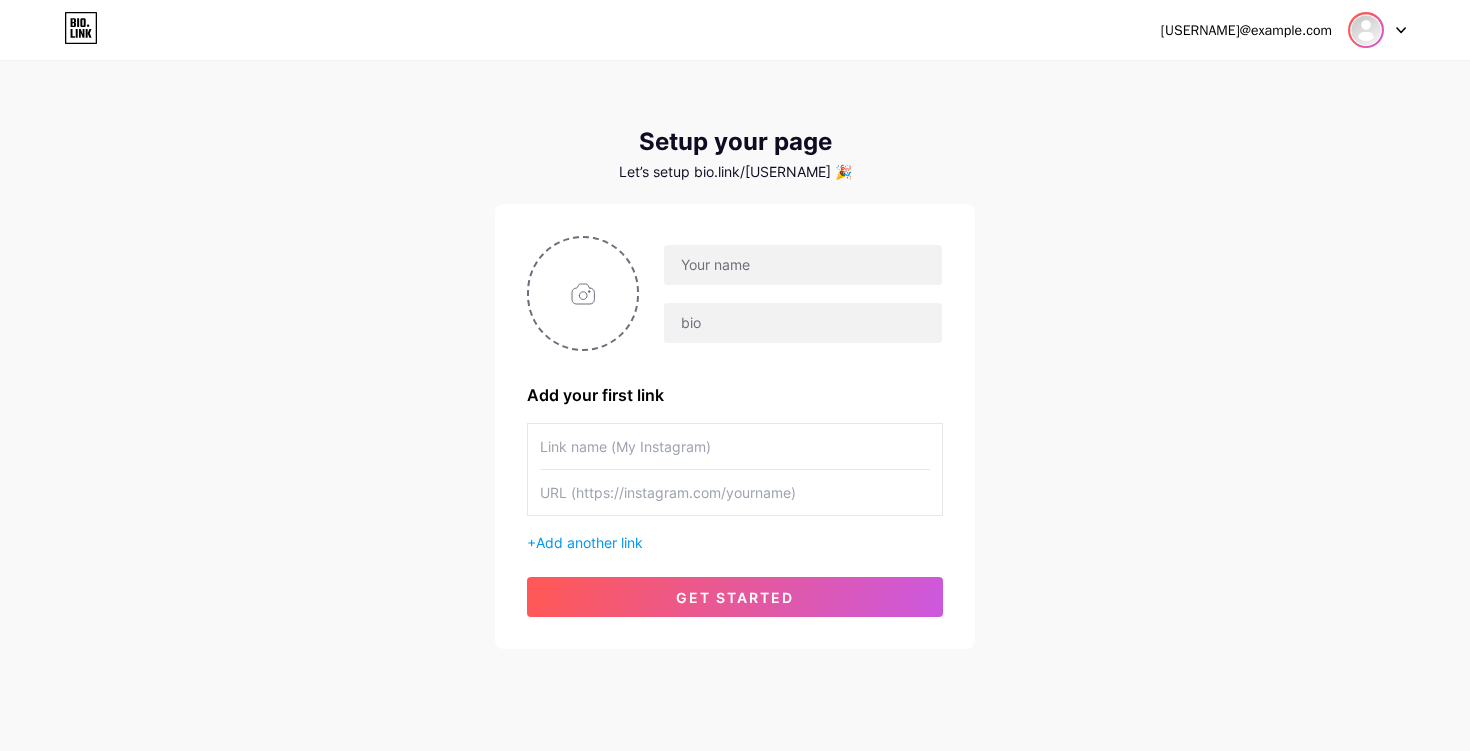 click at bounding box center [1366, 30] 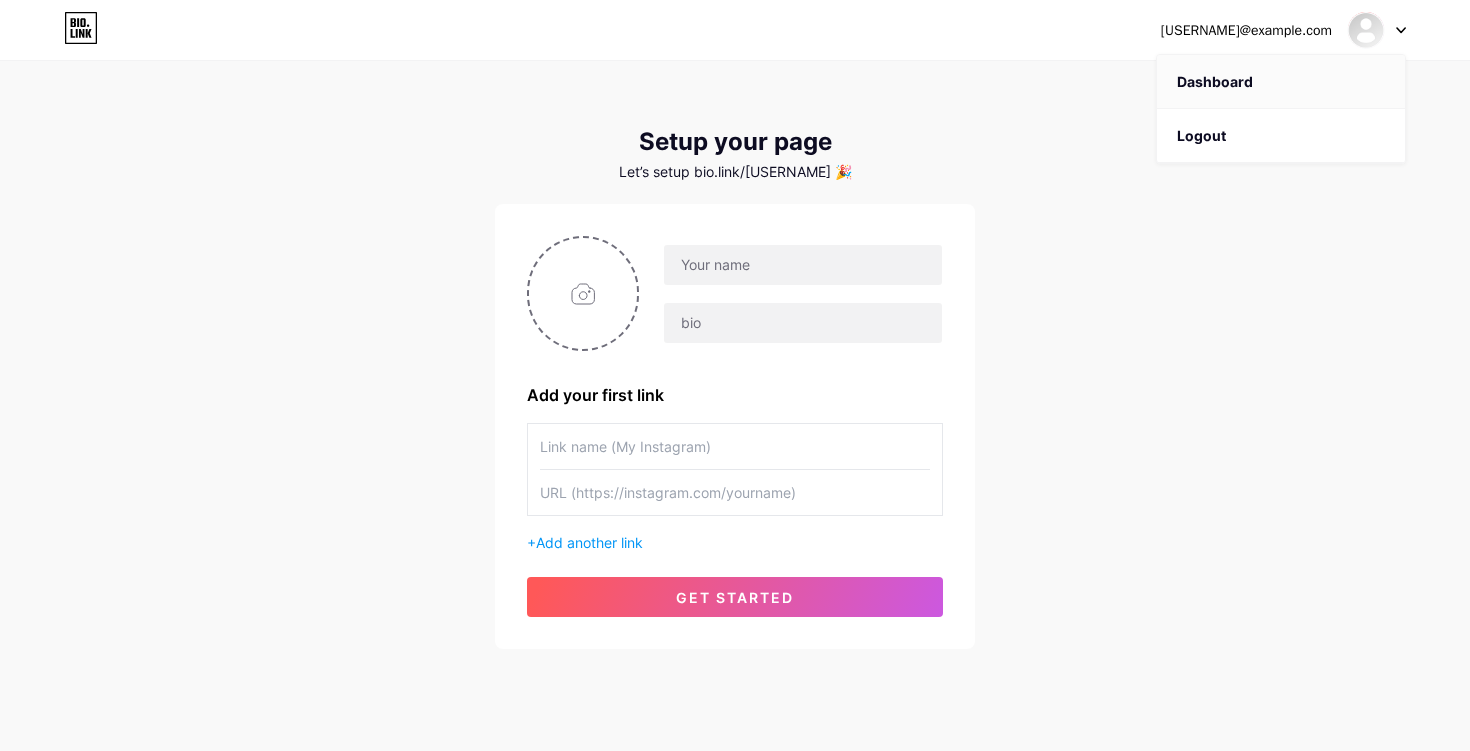 click on "Dashboard" at bounding box center (1281, 82) 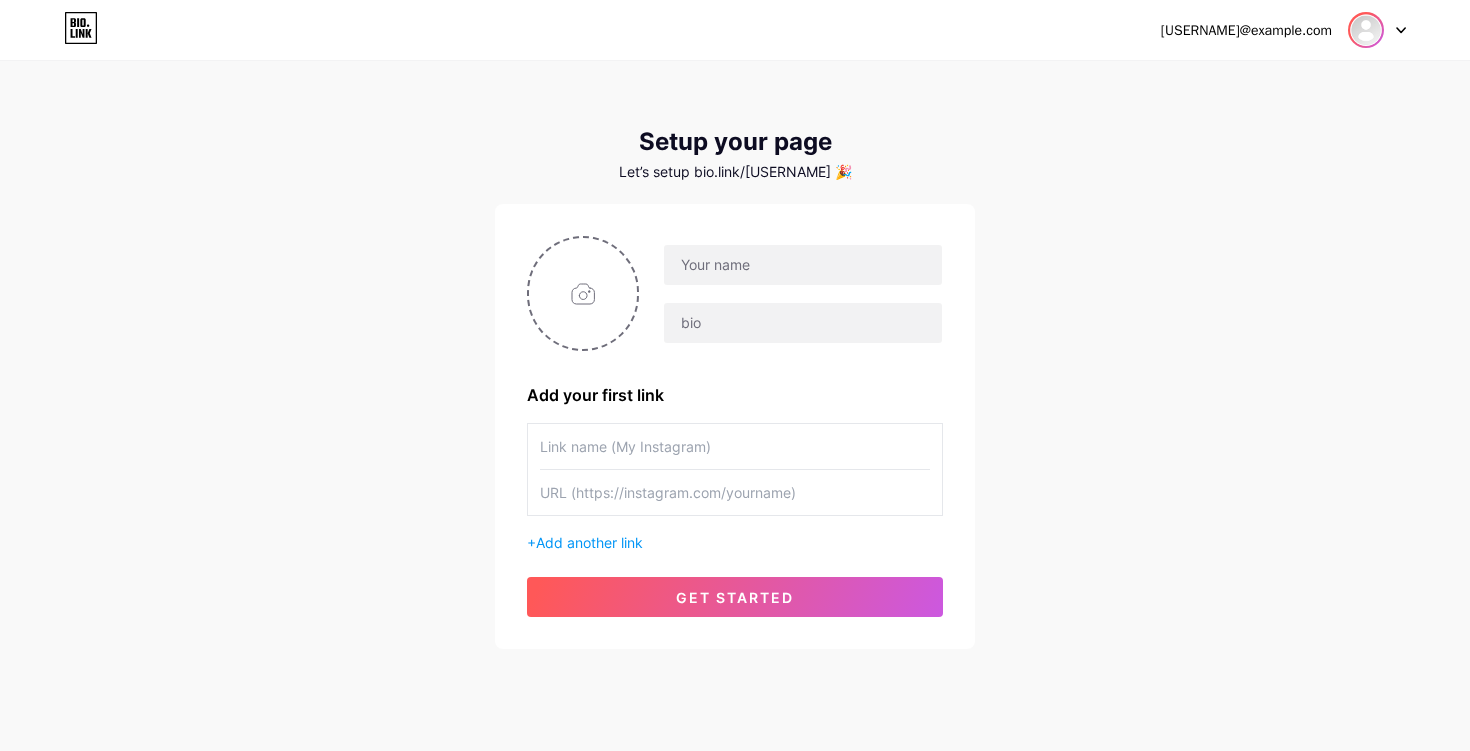 click at bounding box center (1366, 30) 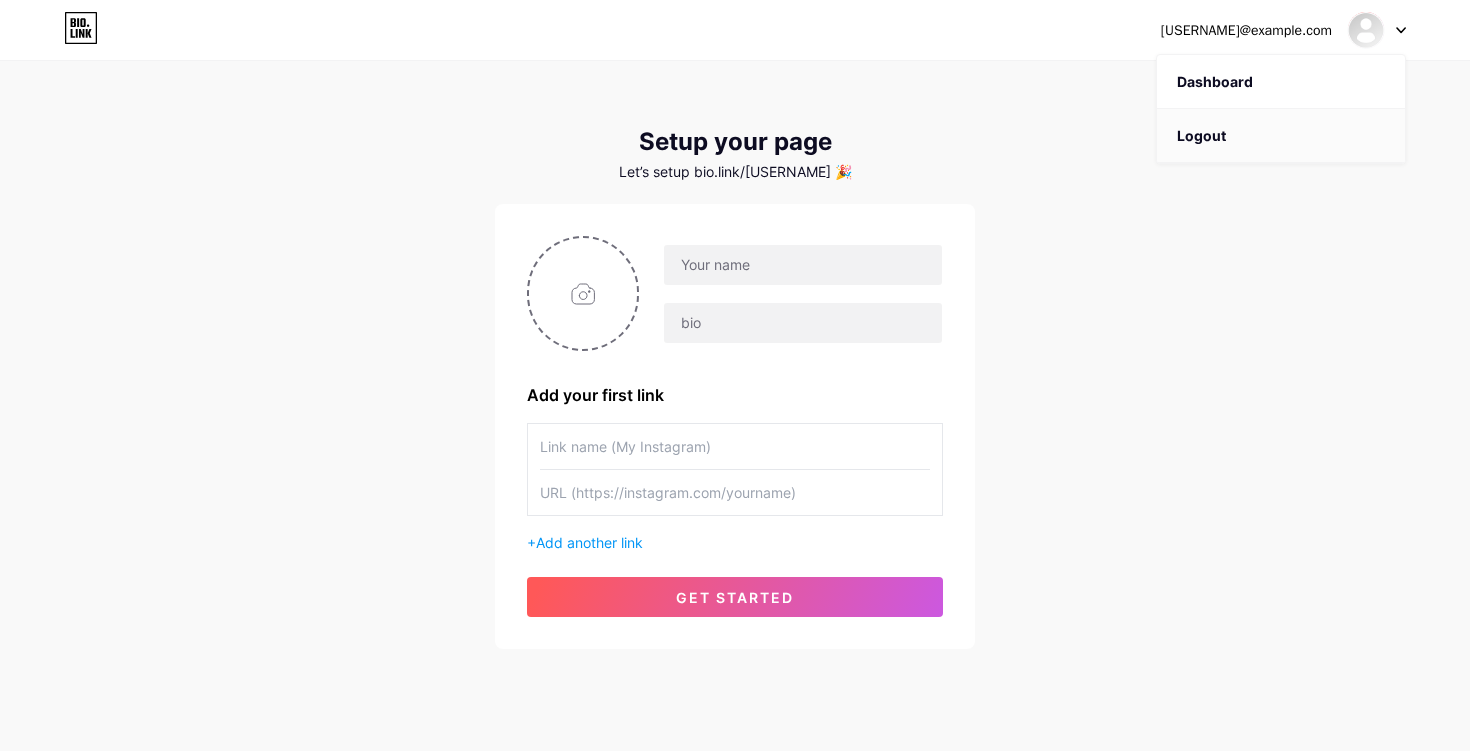 click on "Logout" at bounding box center (1281, 136) 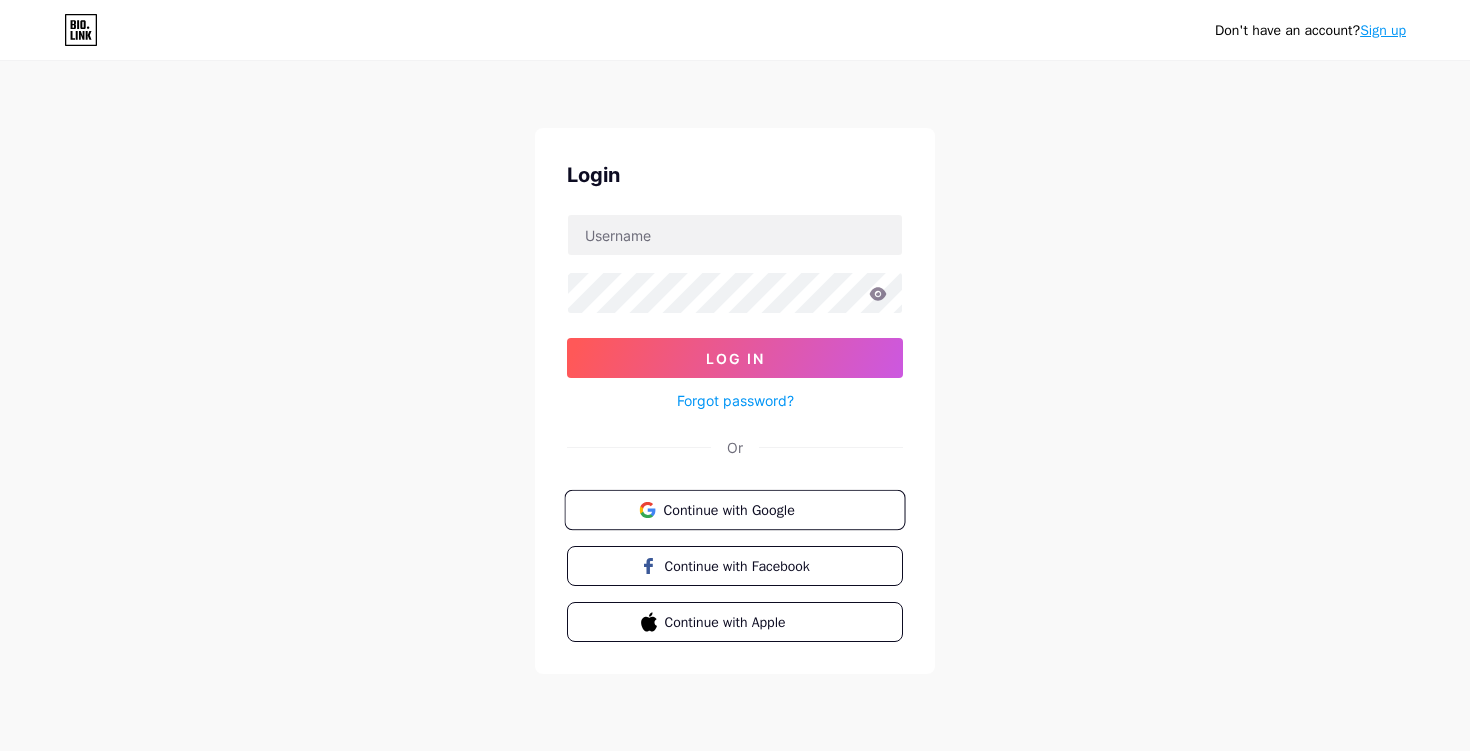 click on "Continue with Google" at bounding box center [734, 510] 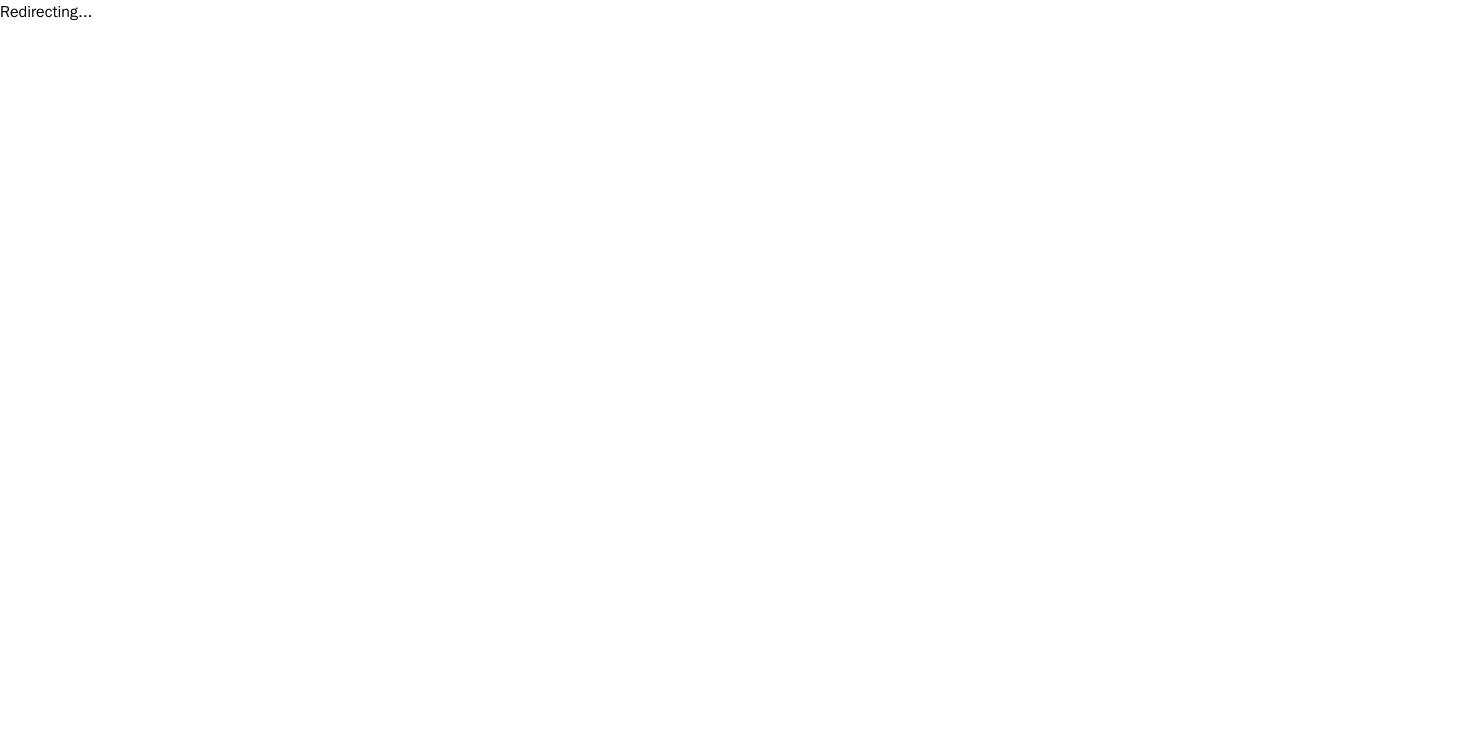 scroll, scrollTop: 0, scrollLeft: 0, axis: both 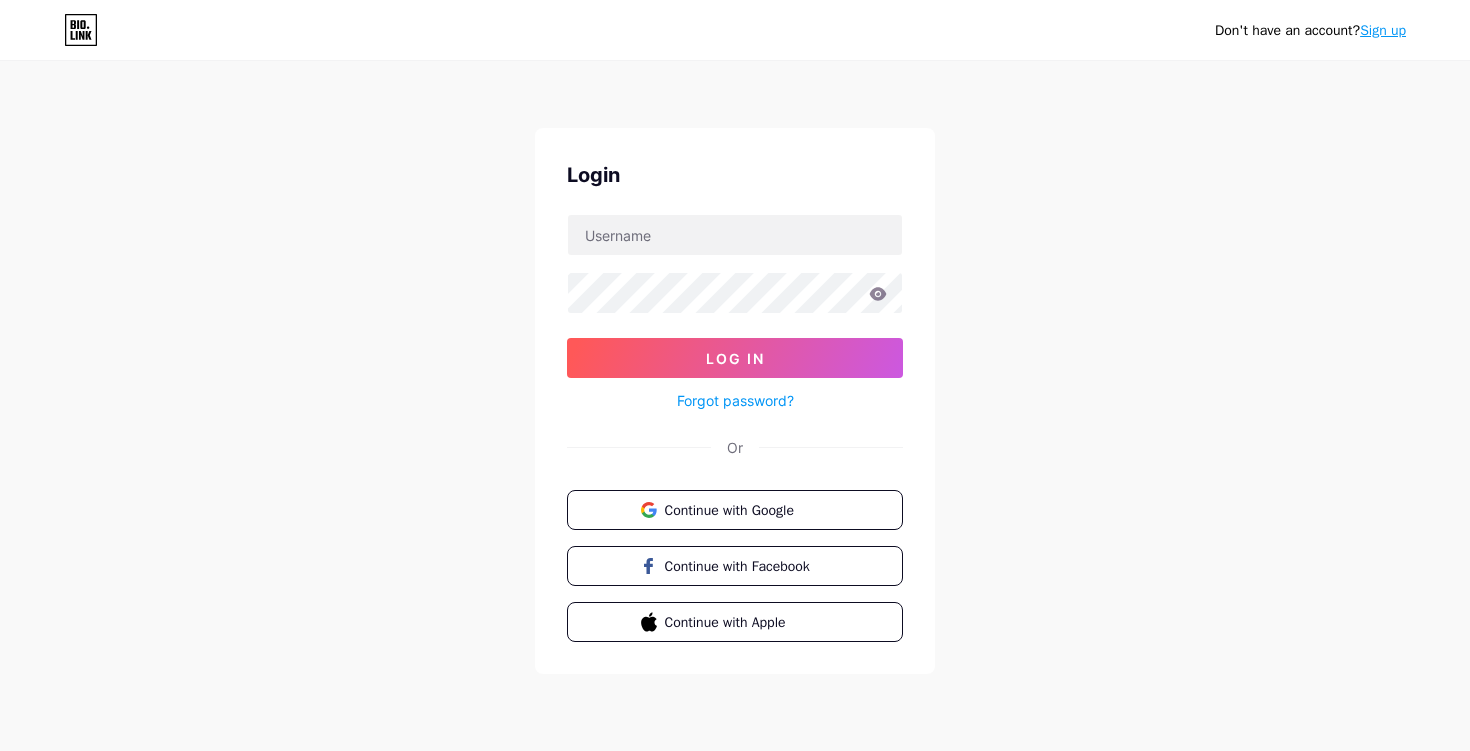 click on "Don't have an account?  Sign up   Login                   Log In
Forgot password?
Or       Continue with Google     Continue with Facebook
Continue with Apple" at bounding box center [735, 369] 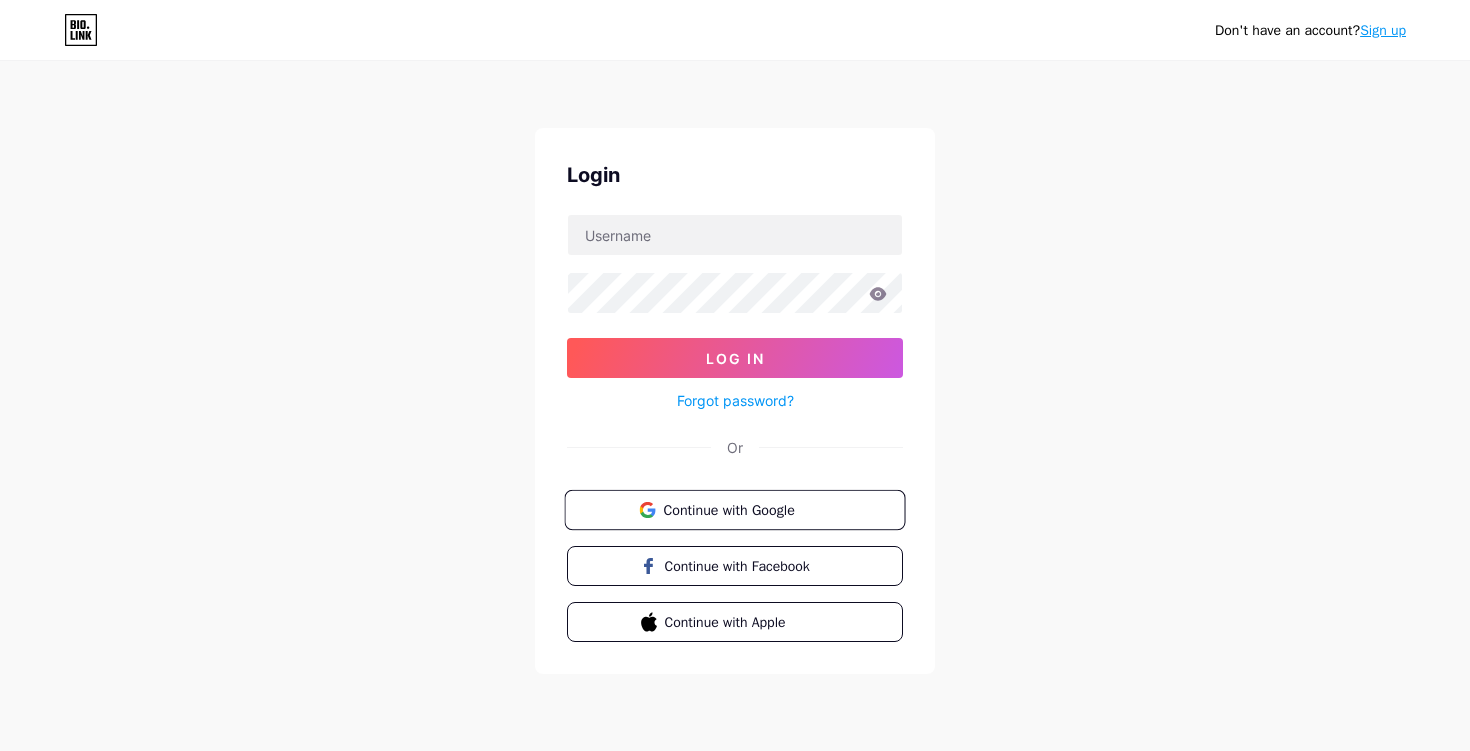 click on "Continue with Google" at bounding box center [746, 509] 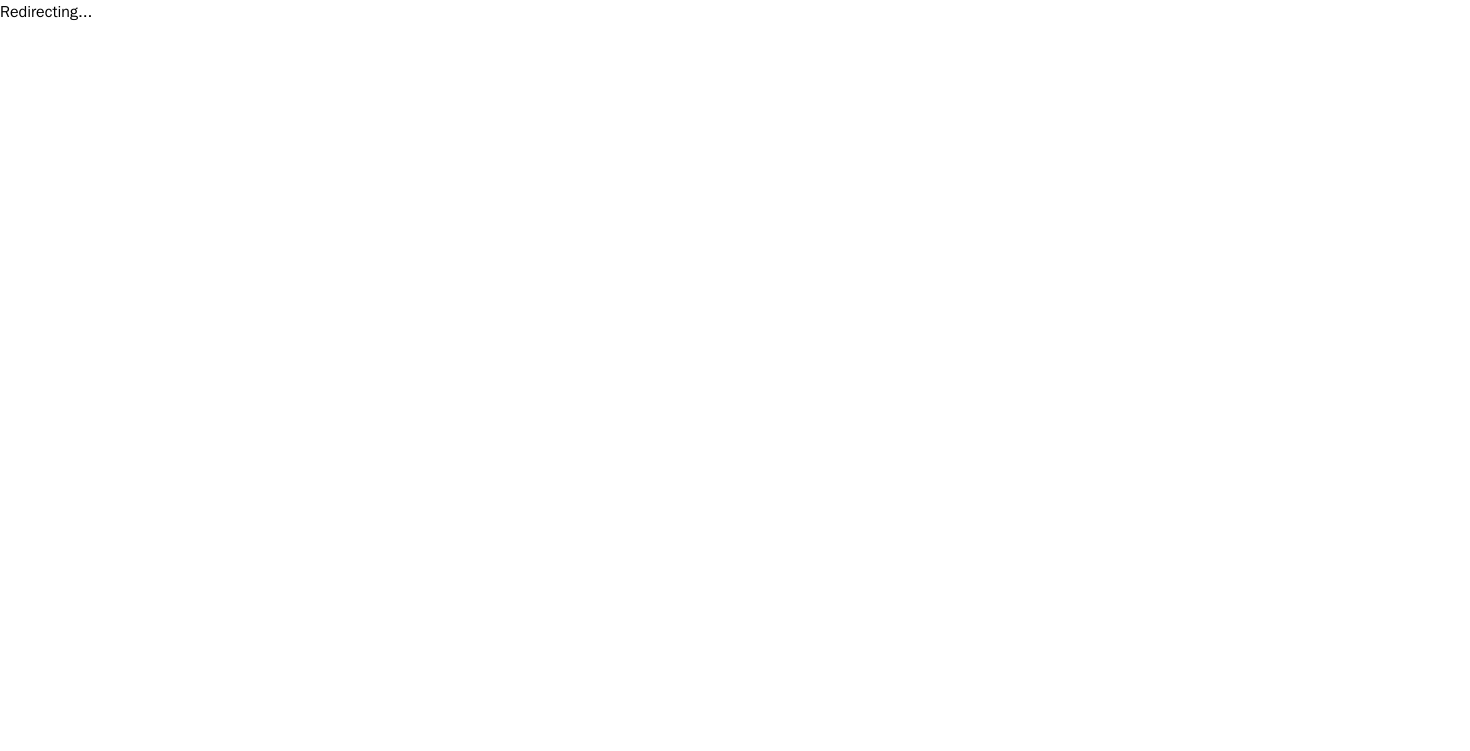 scroll, scrollTop: 0, scrollLeft: 0, axis: both 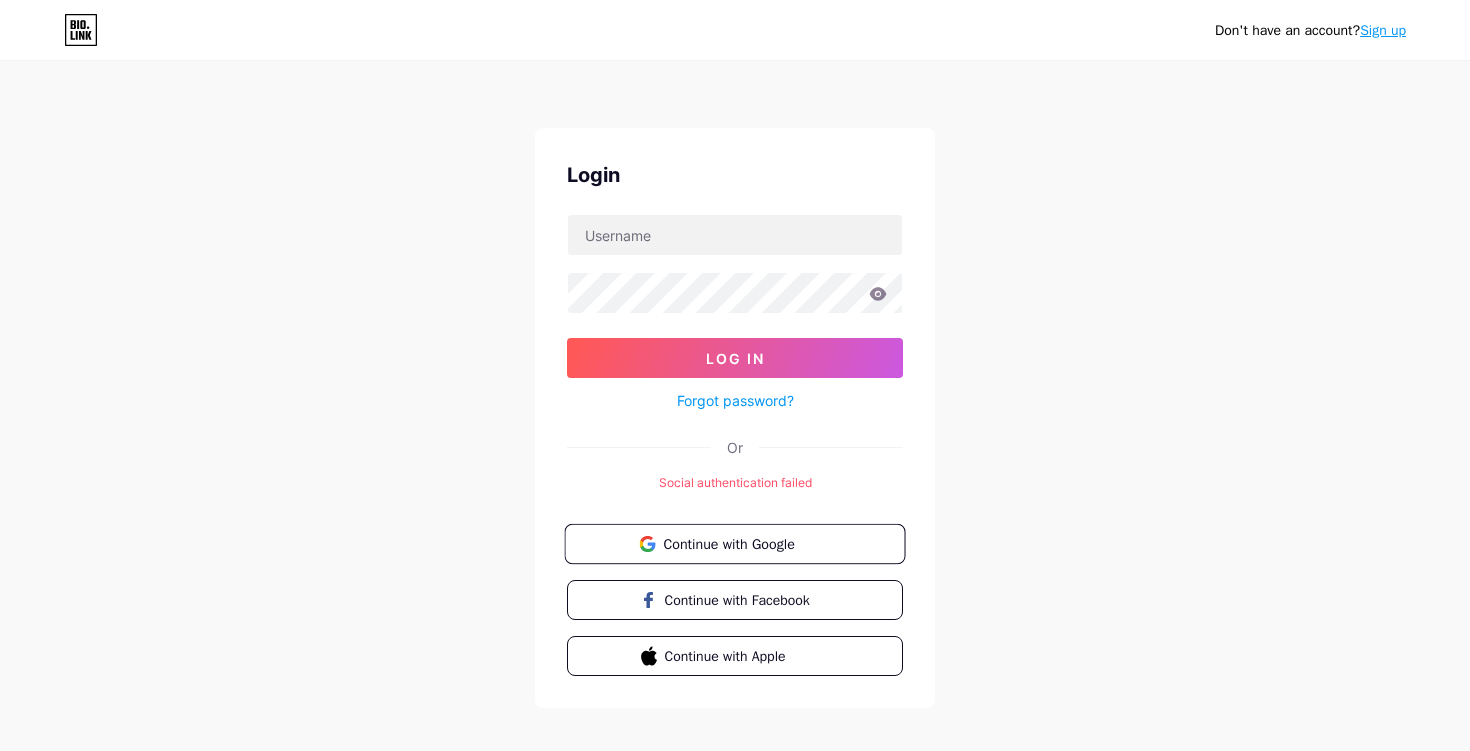 click on "Continue with Google" at bounding box center (734, 544) 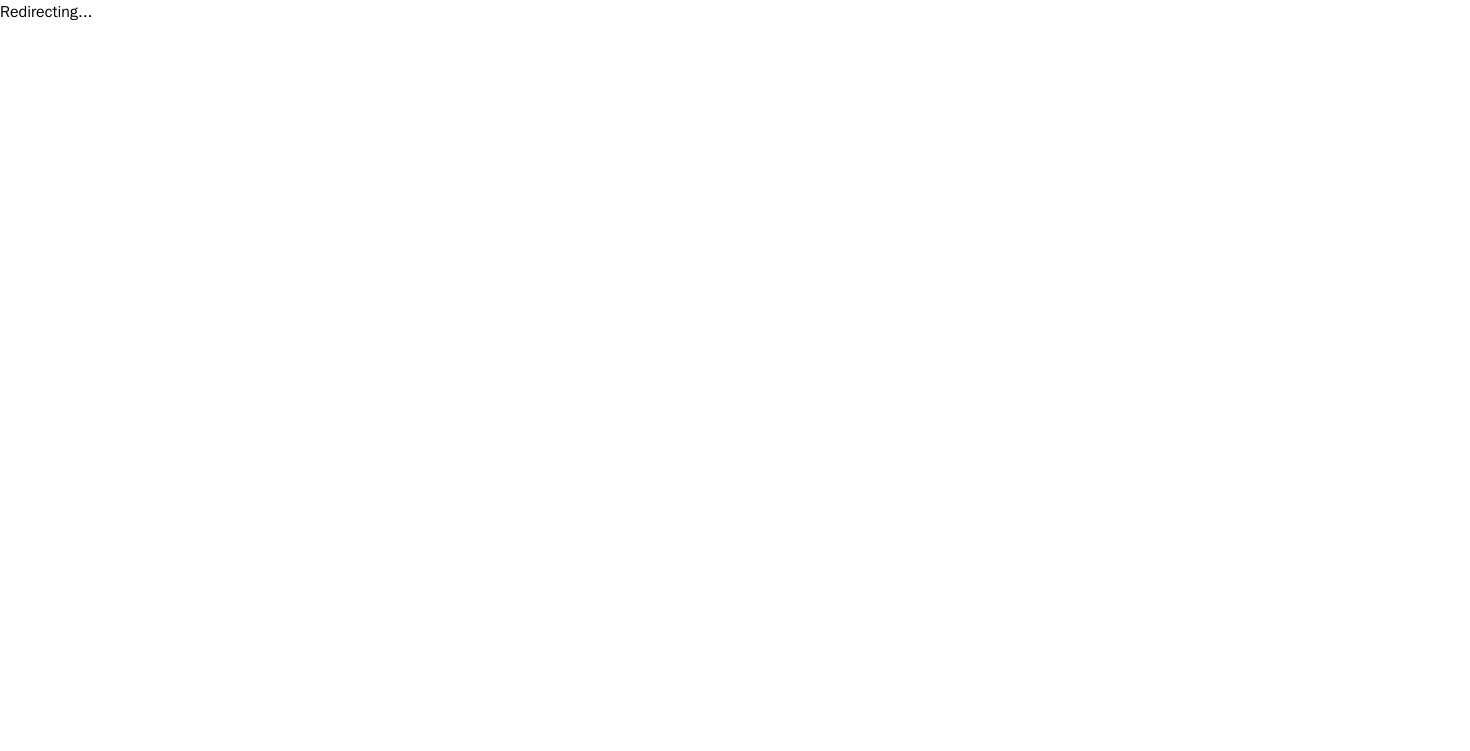 scroll, scrollTop: 0, scrollLeft: 0, axis: both 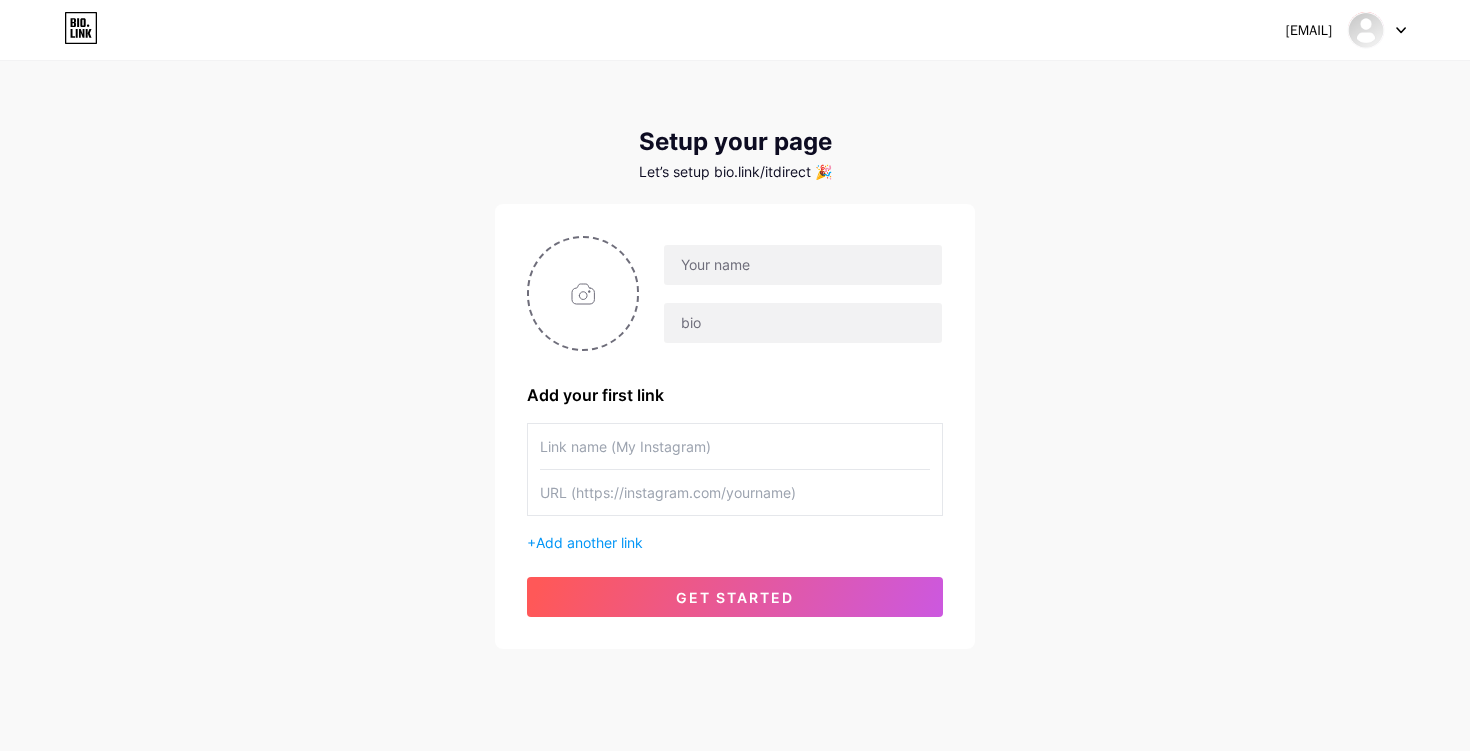 click on "[EMAIL]" at bounding box center [1346, 30] 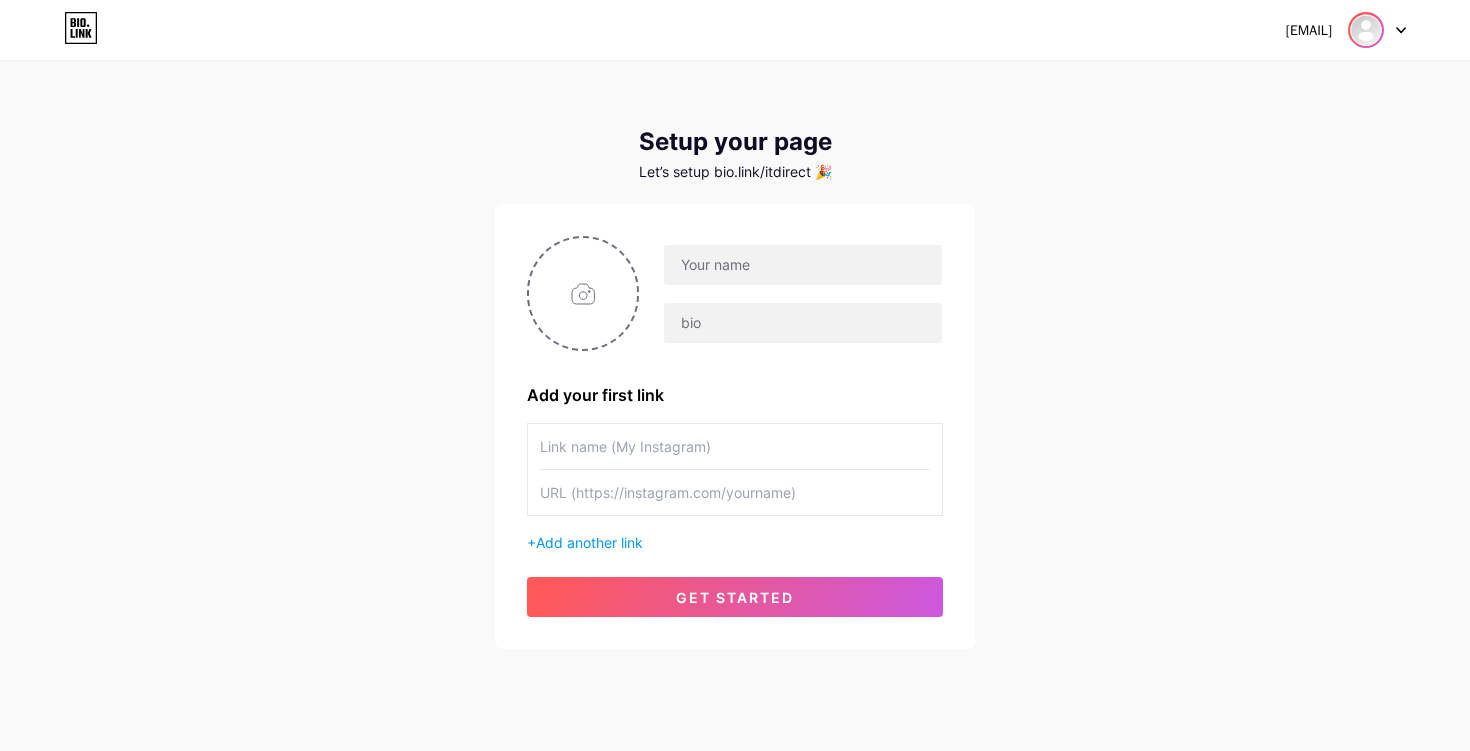click at bounding box center (1366, 30) 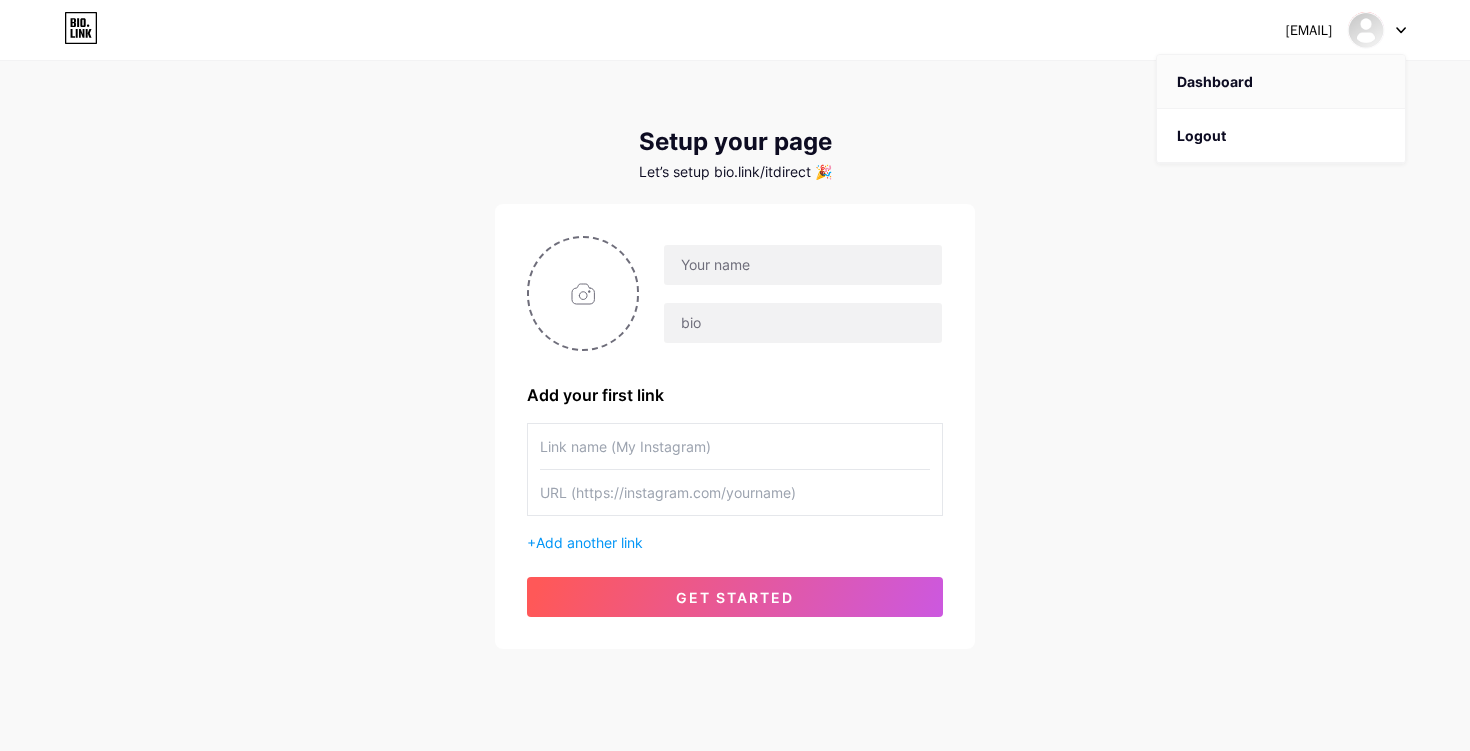 click on "Dashboard" at bounding box center [1281, 82] 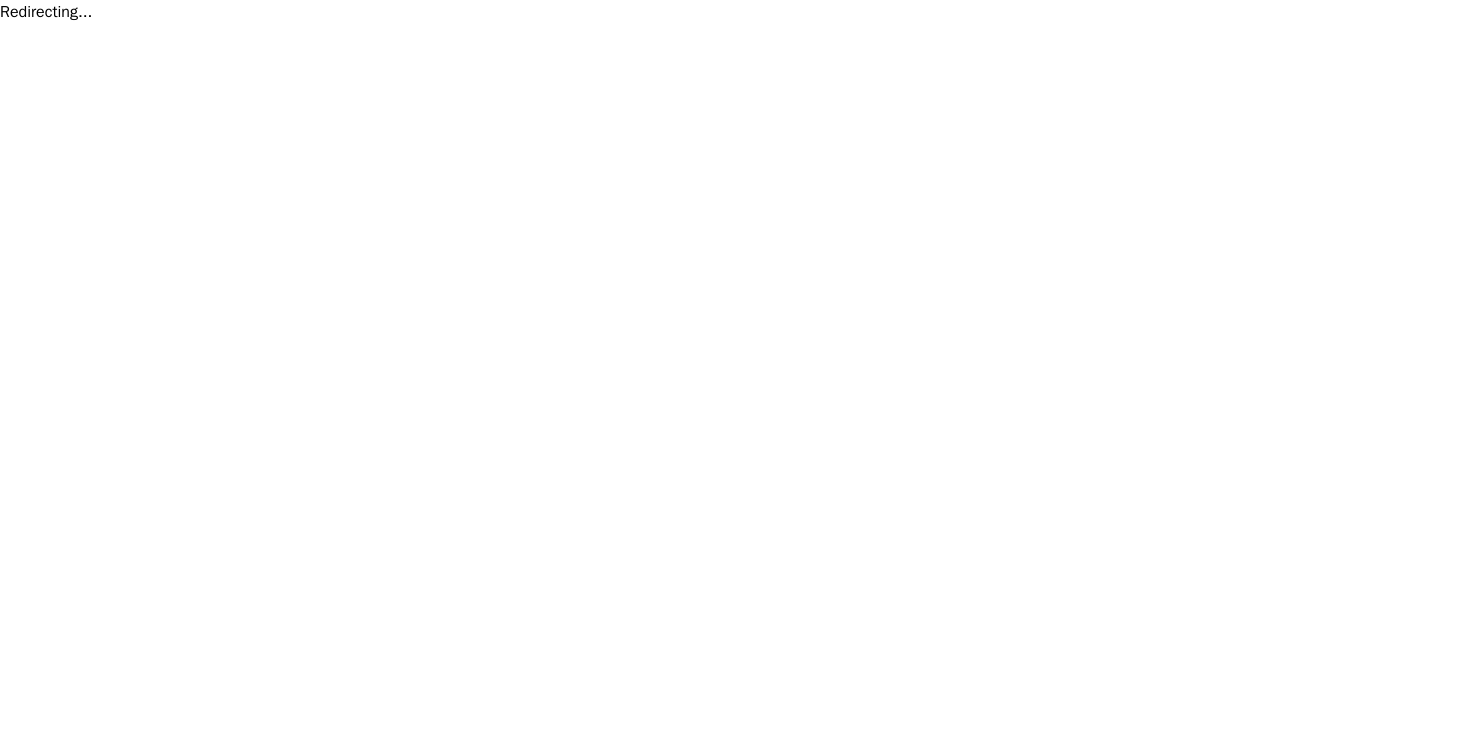 scroll, scrollTop: 0, scrollLeft: 0, axis: both 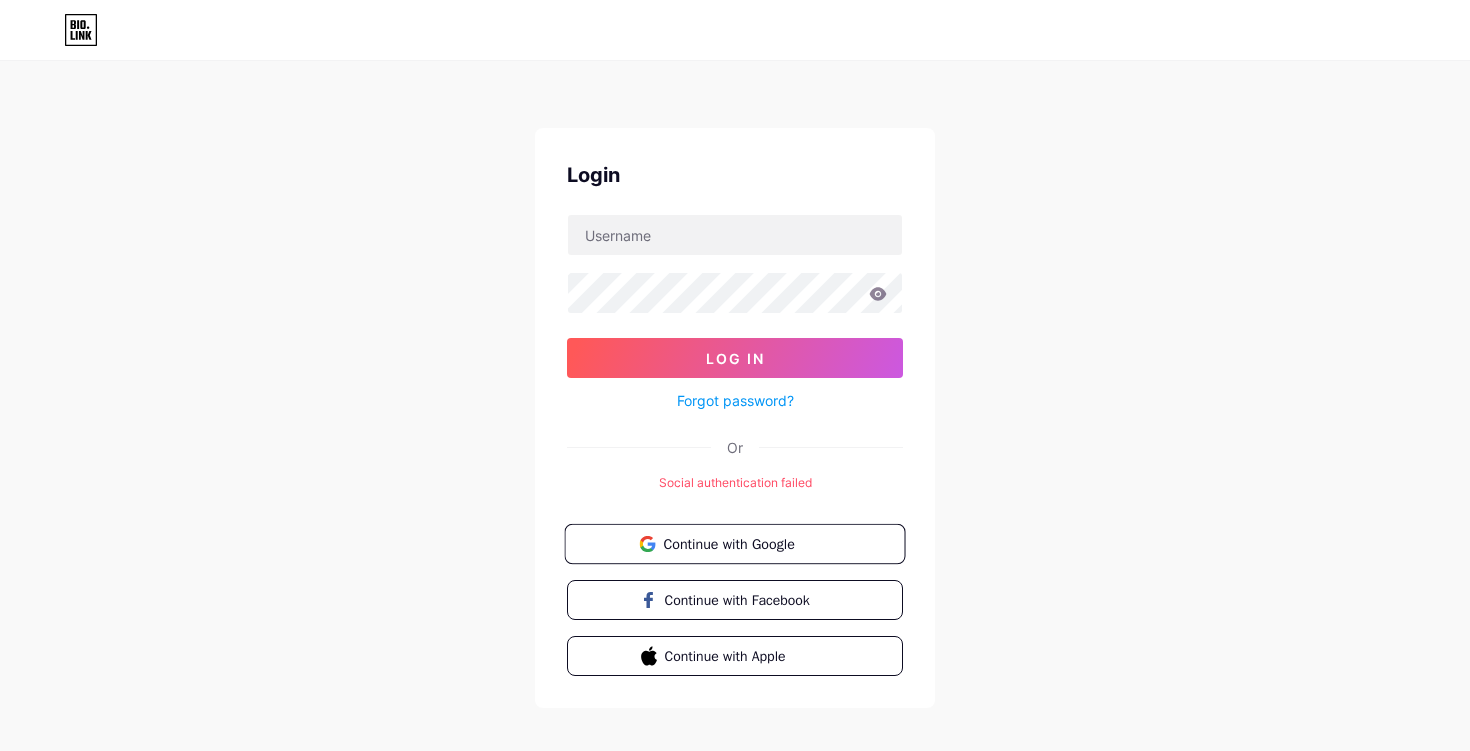 click on "Continue with Google" at bounding box center [734, 544] 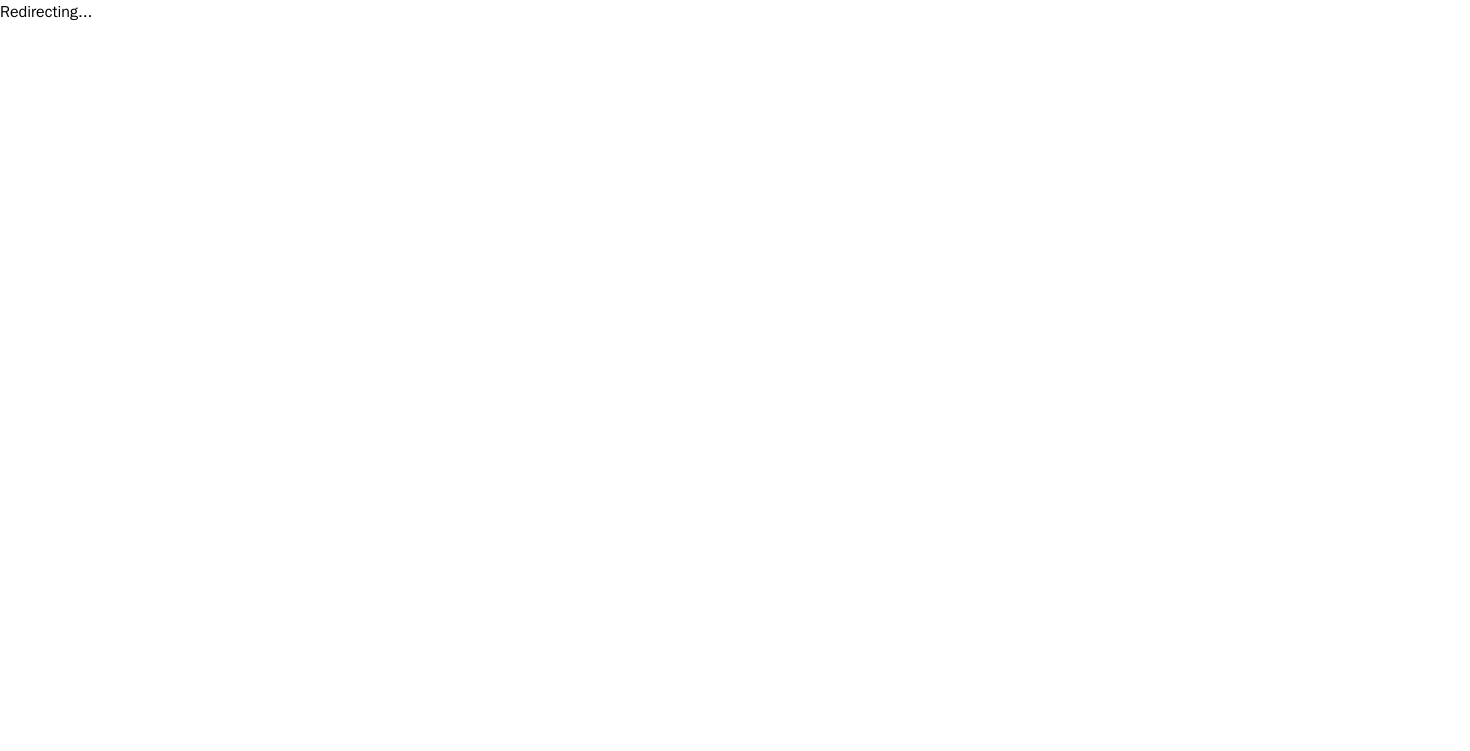 scroll, scrollTop: 0, scrollLeft: 0, axis: both 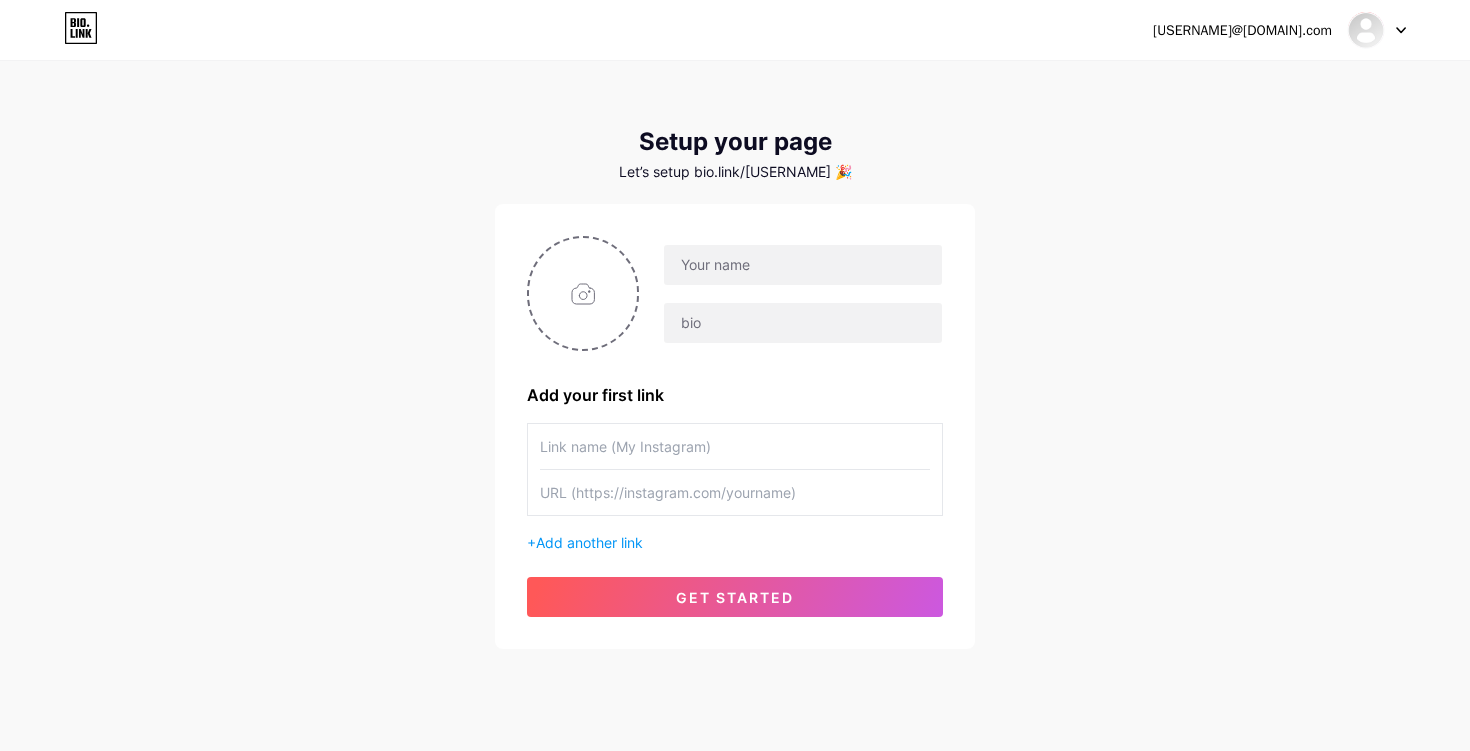 click at bounding box center (735, 492) 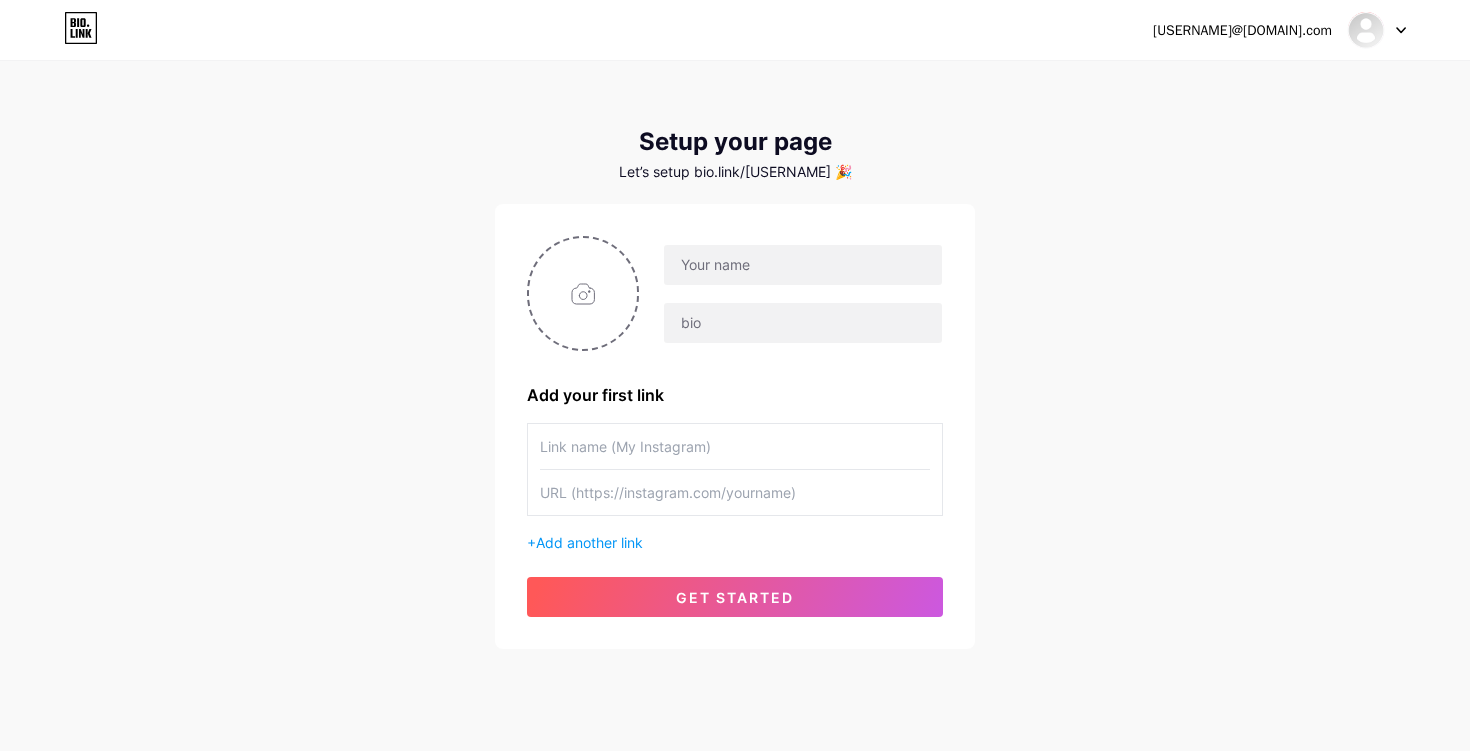paste on "Feedback as Marketing + n8n Expert: 💥 Strengths: Clear pain point: Manual link updates and missed optimization = lost revenue.  Unique angle: No existing bio tools use context-aware automation this deeply.  n8n compatibility: Every component is automatable via n8n (triggers, routing, A/B, analytics).  Scalable pricing: Targets indie creators to agencies.  Monetization-ready: Has clear paths to paid plans, affiliate growth, and white-labeling." 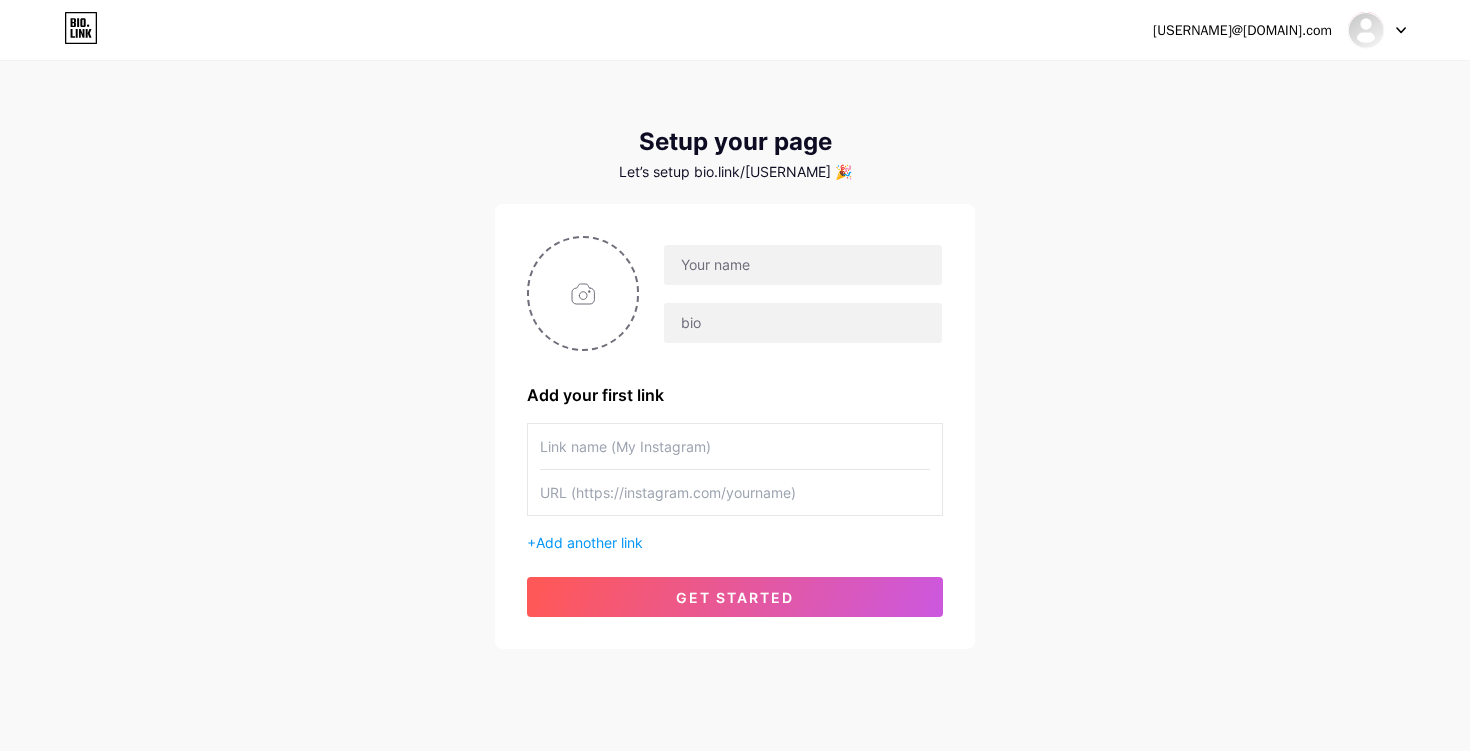 type on "Feedback as Marketing + n8n Expert: 💥 Strengths: Clear pain point: Manual link updates and missed optimization = lost revenue.  Unique angle: No existing bio tools use context-aware automation this deeply.  n8n compatibility: Every component is automatable via n8n (triggers, routing, A/B, analytics).  Scalable pricing: Targets indie creators to agencies.  Monetization-ready: Has clear paths to paid plans, affiliate growth, and white-labeling." 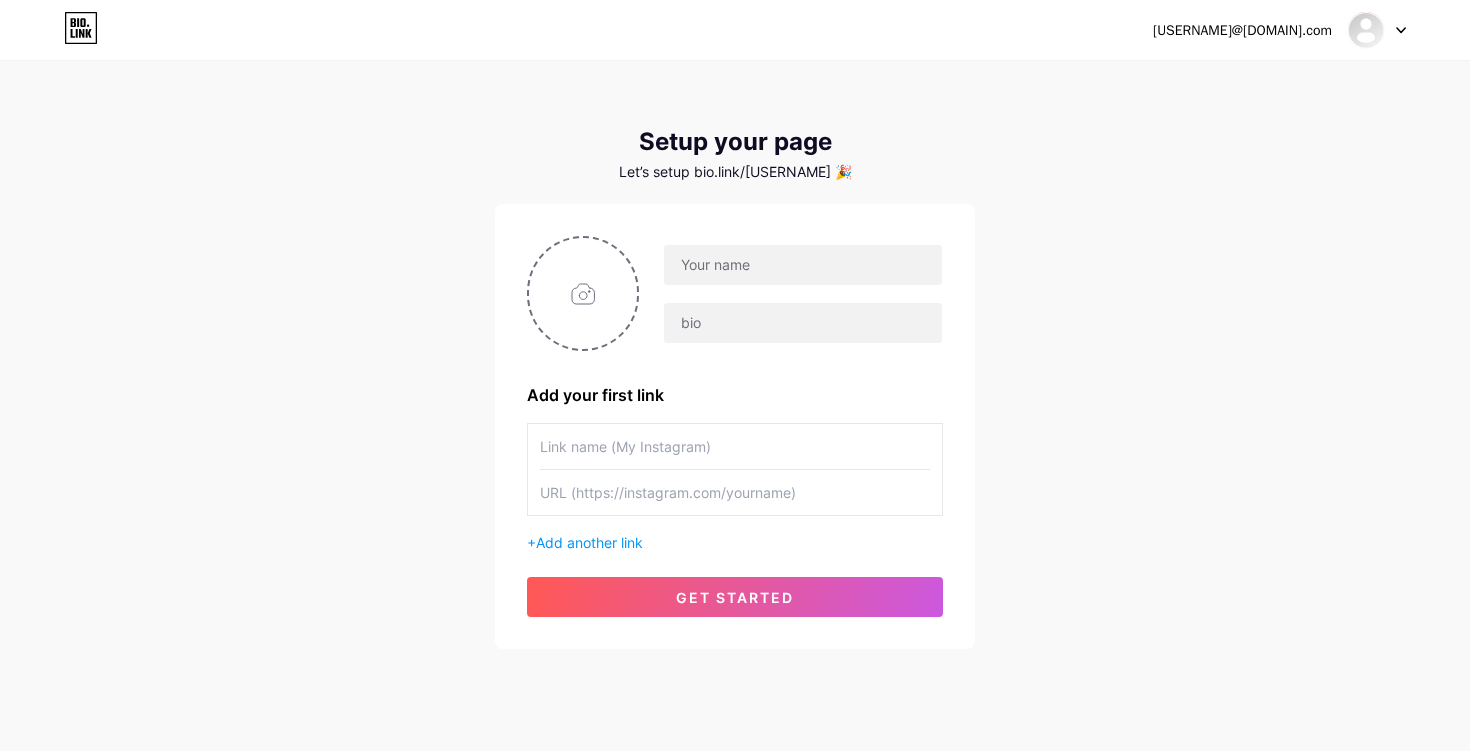 scroll, scrollTop: 0, scrollLeft: 0, axis: both 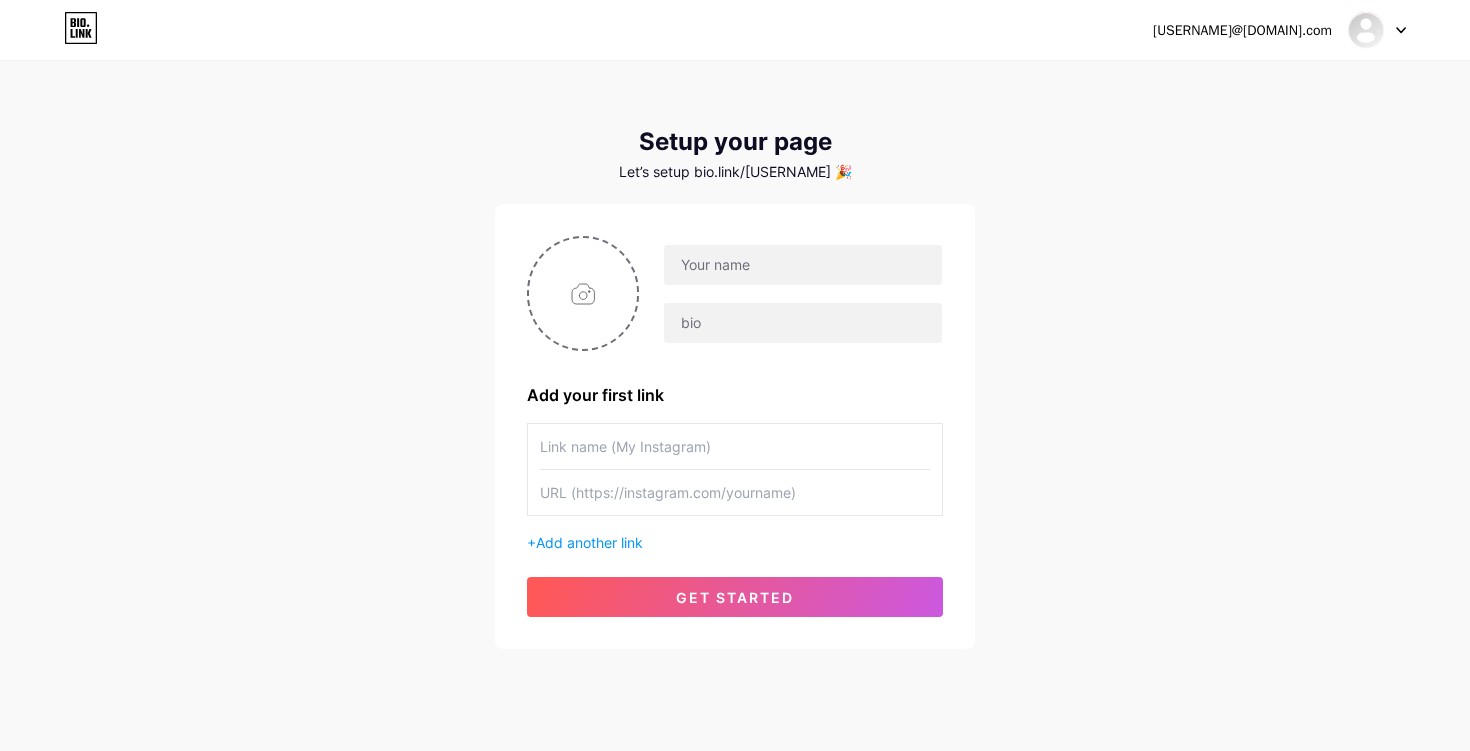 click at bounding box center (735, 492) 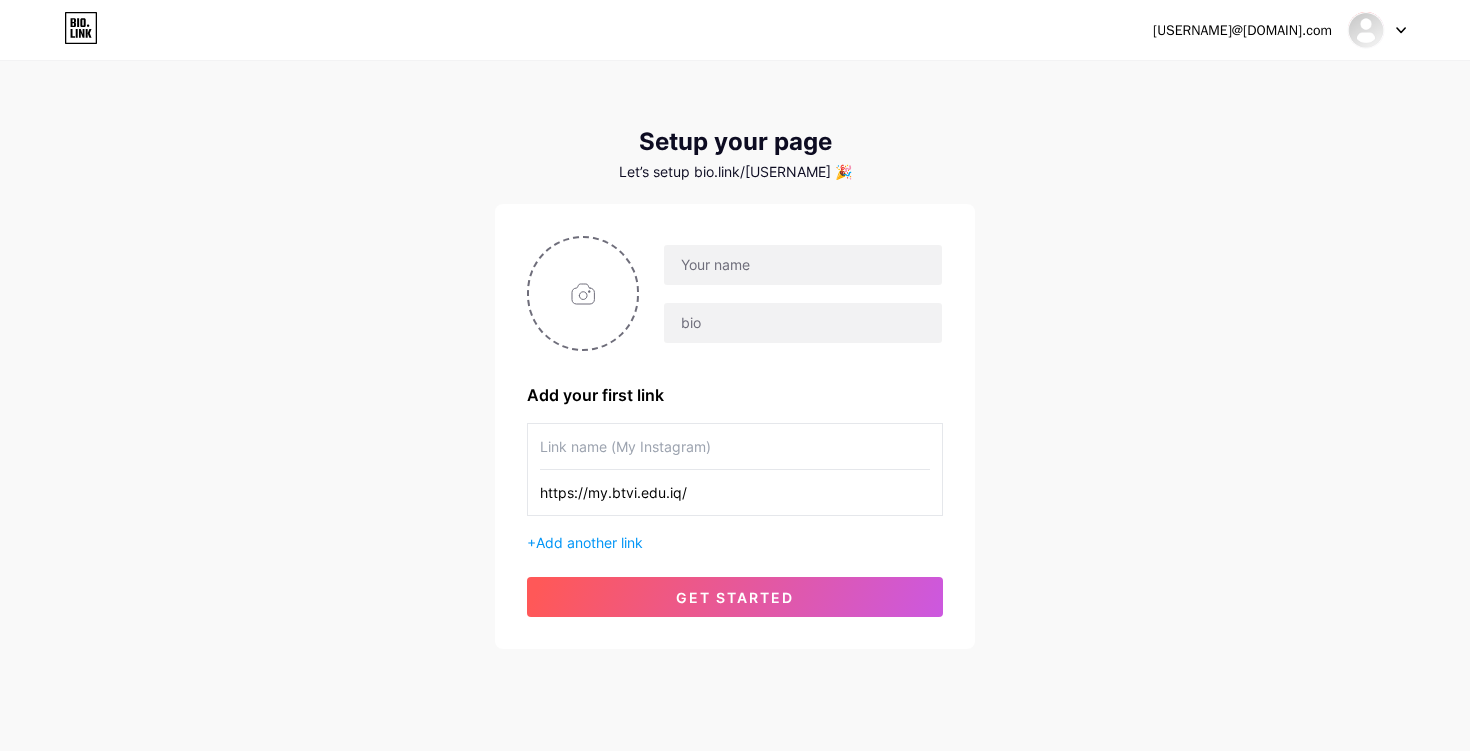 type on "https://my.btvi.edu.iq/" 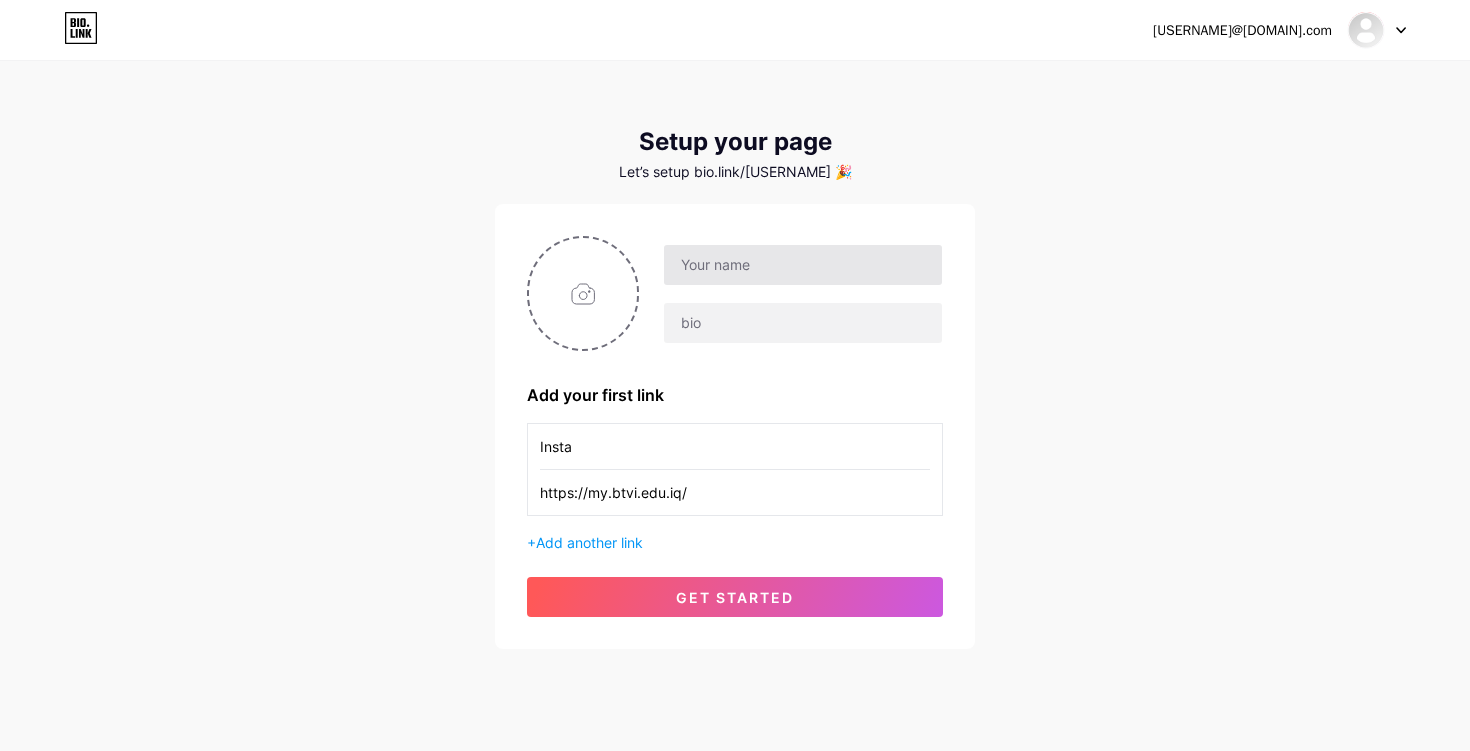 type on "Insta" 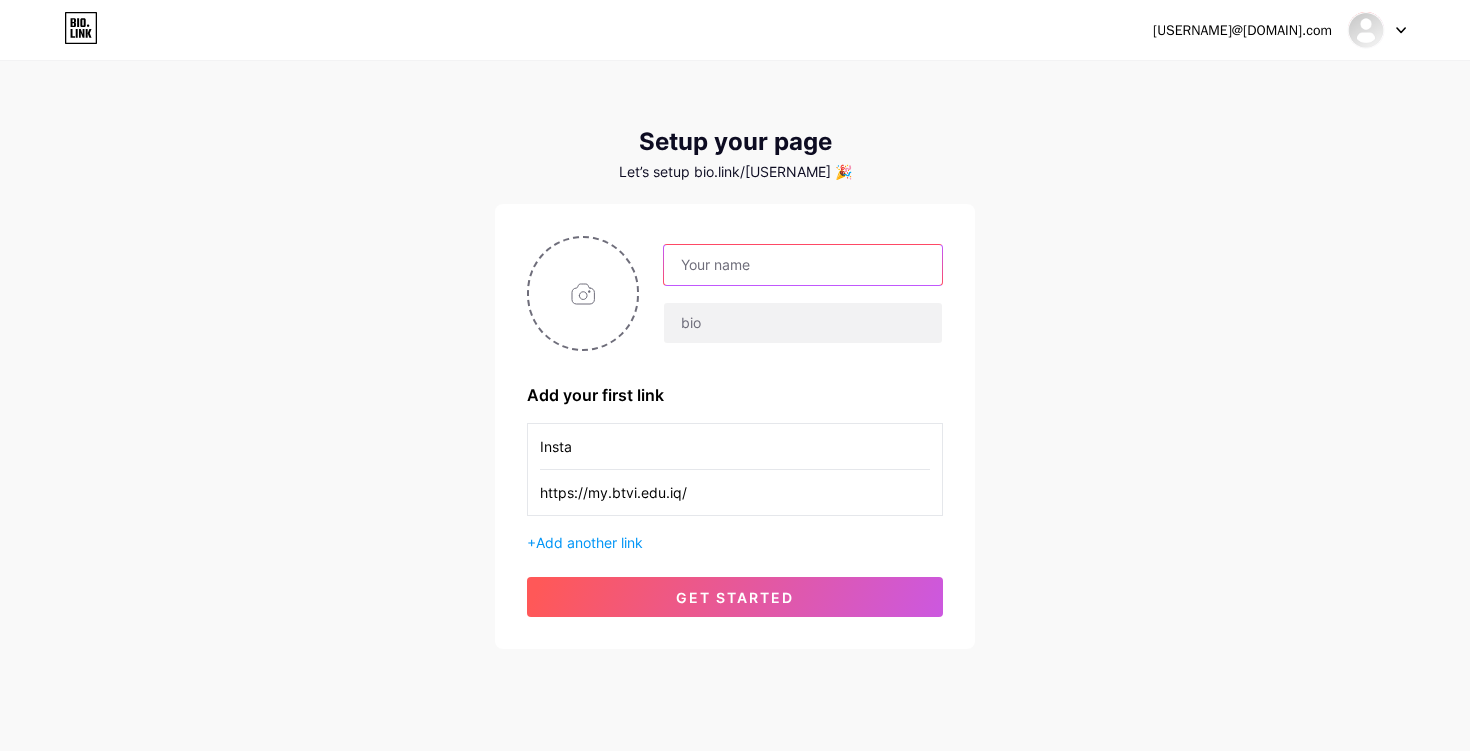 click at bounding box center [803, 265] 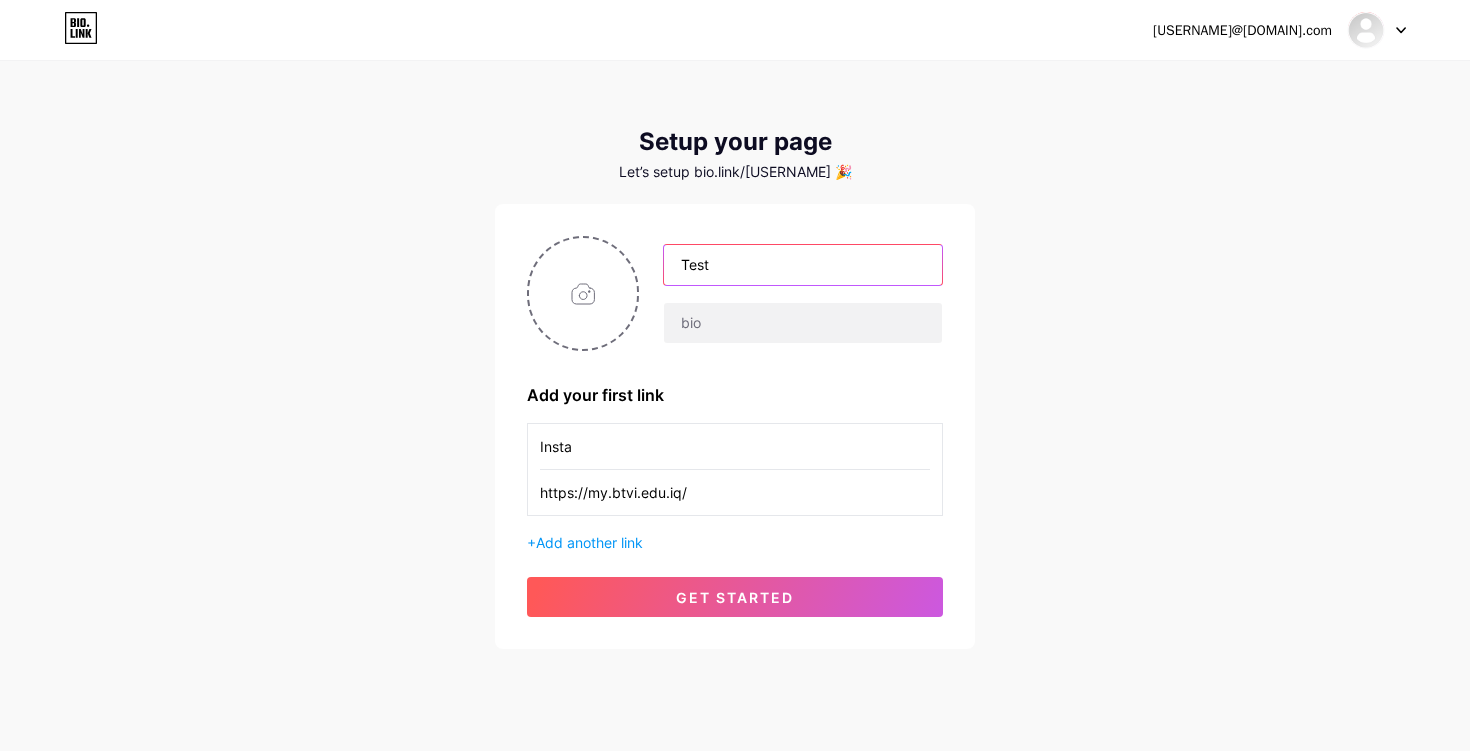 type on "Test" 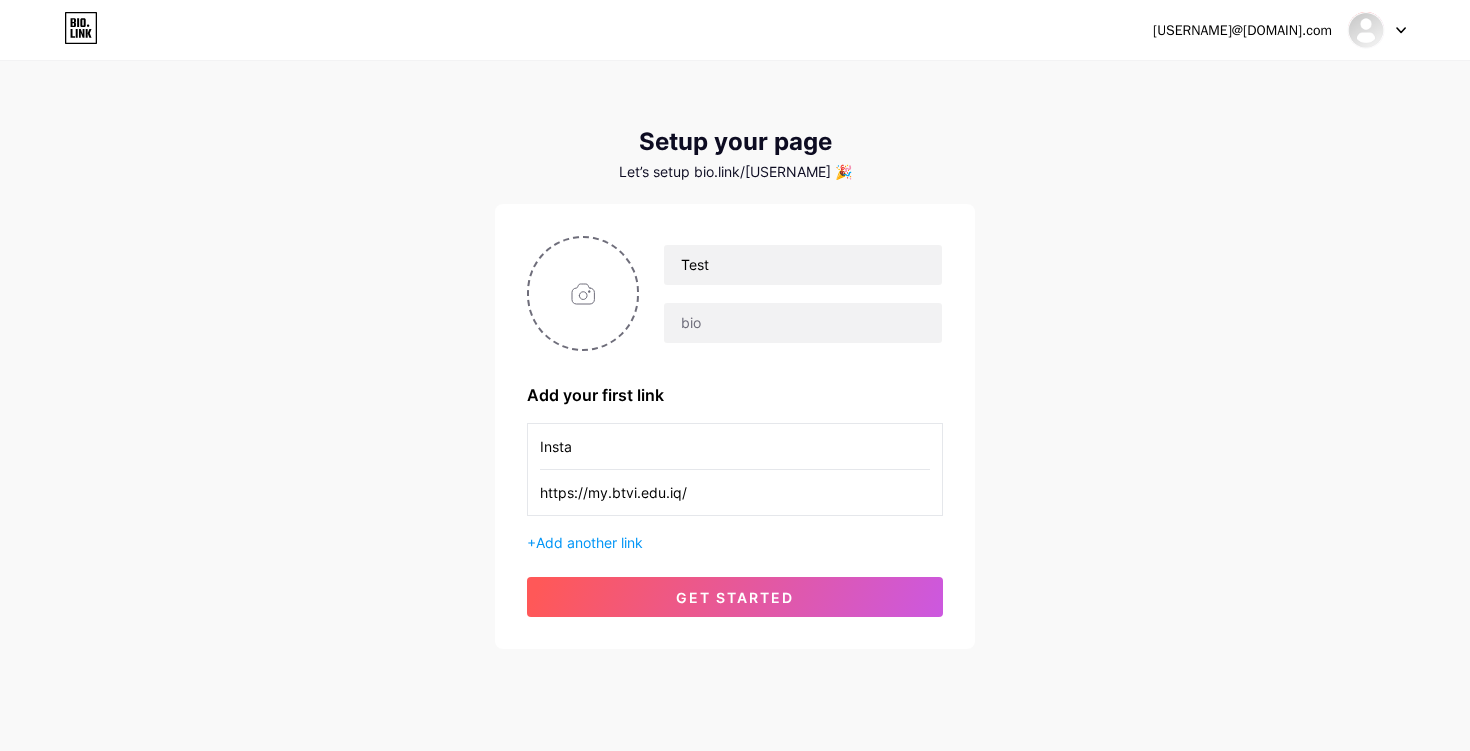 click on "Test         Add your first link   Insta   https://my.btvi.edu.iq/
+  Add another link     get started" at bounding box center (735, 426) 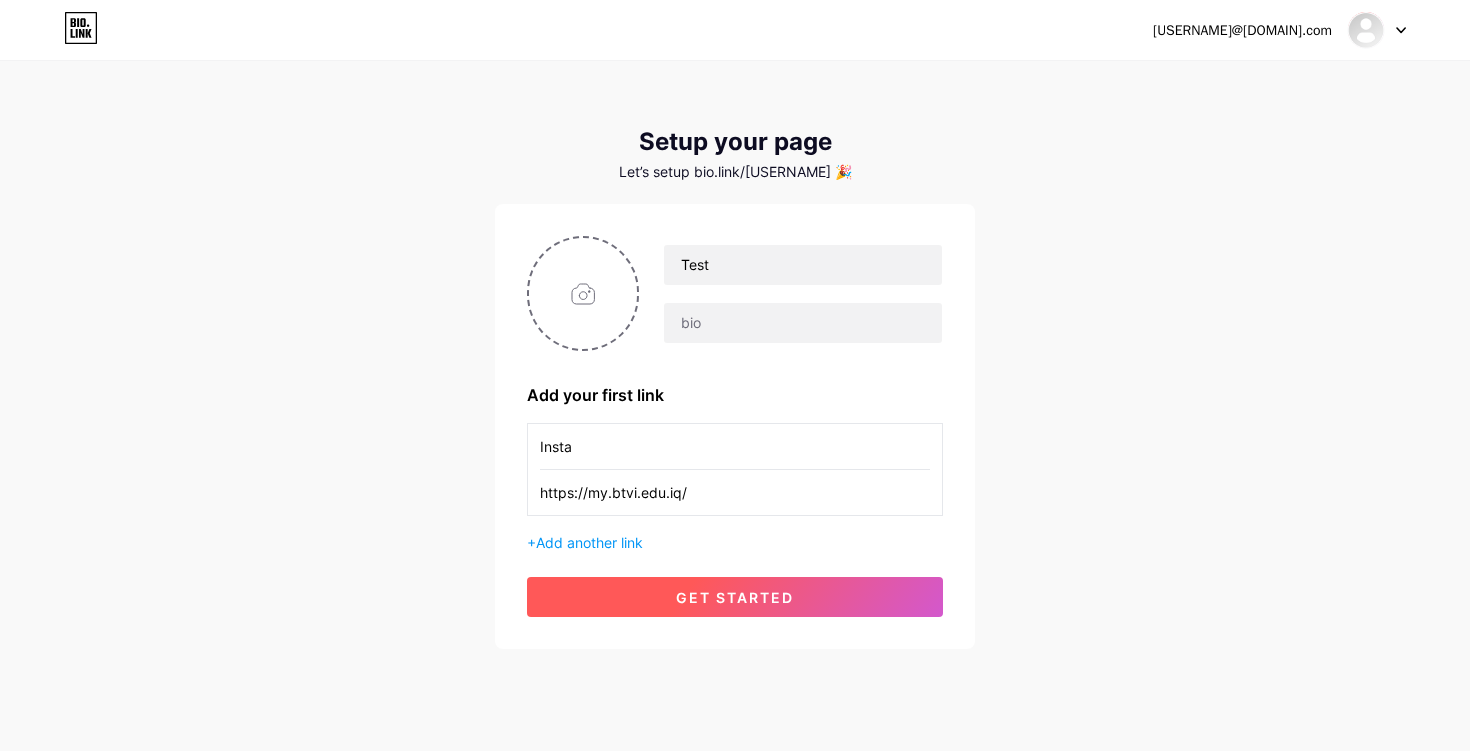 click on "get started" at bounding box center (735, 597) 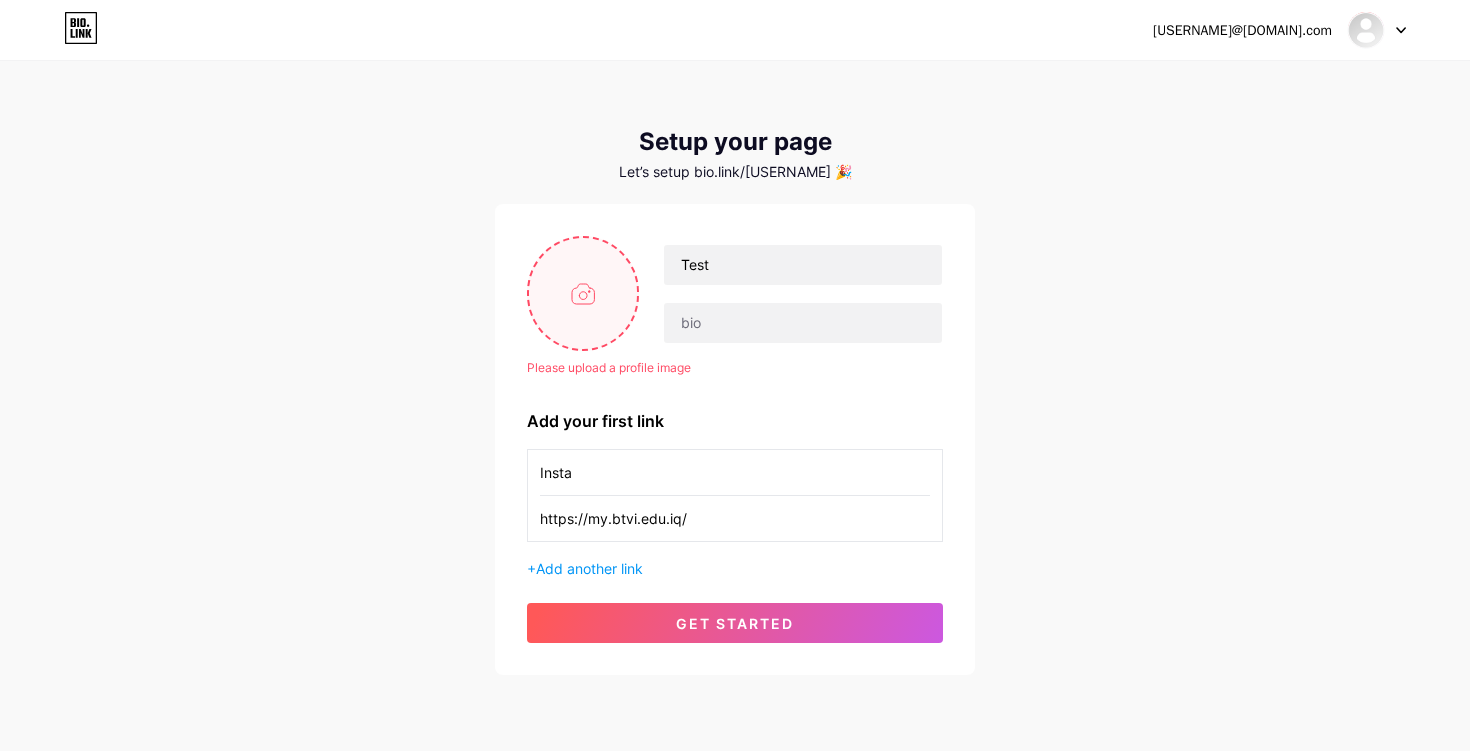 click at bounding box center [583, 293] 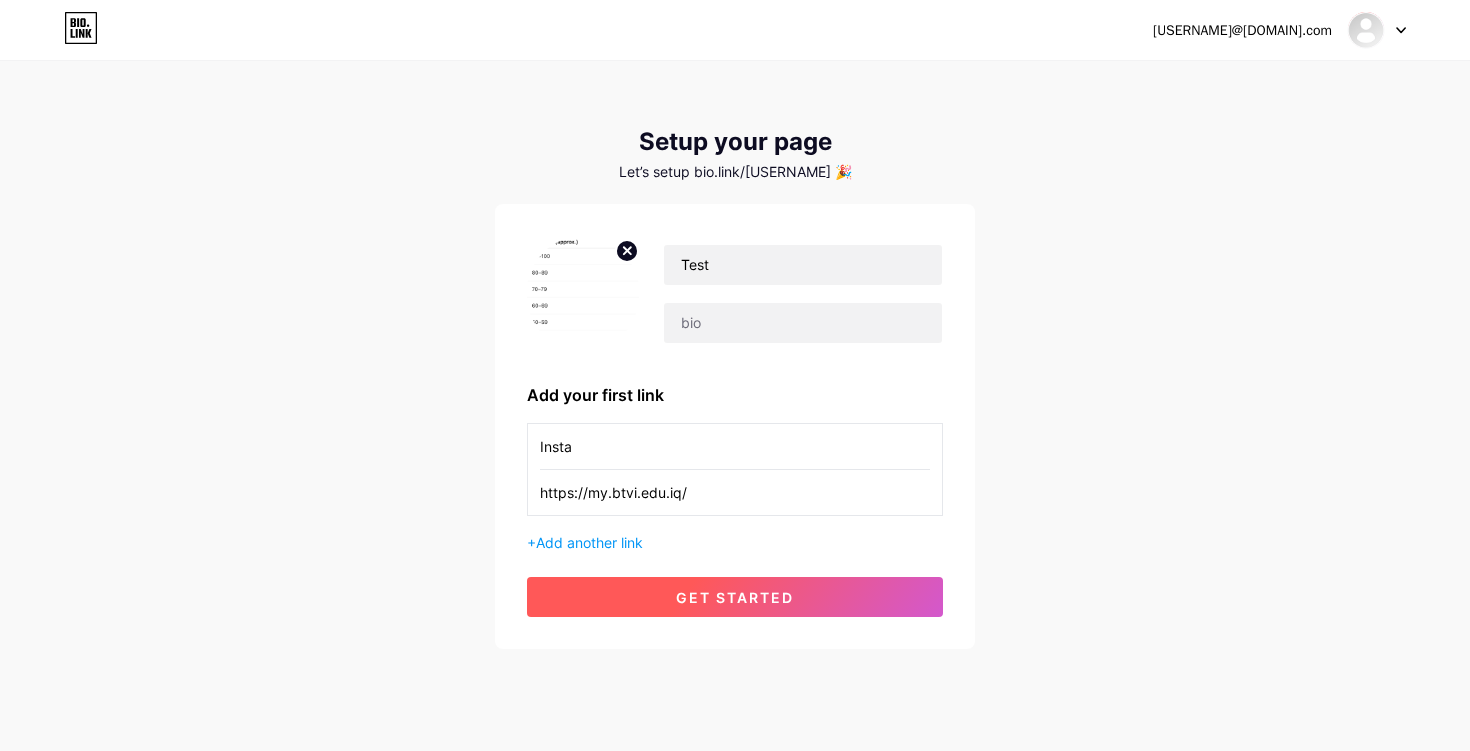 click on "get started" at bounding box center [735, 597] 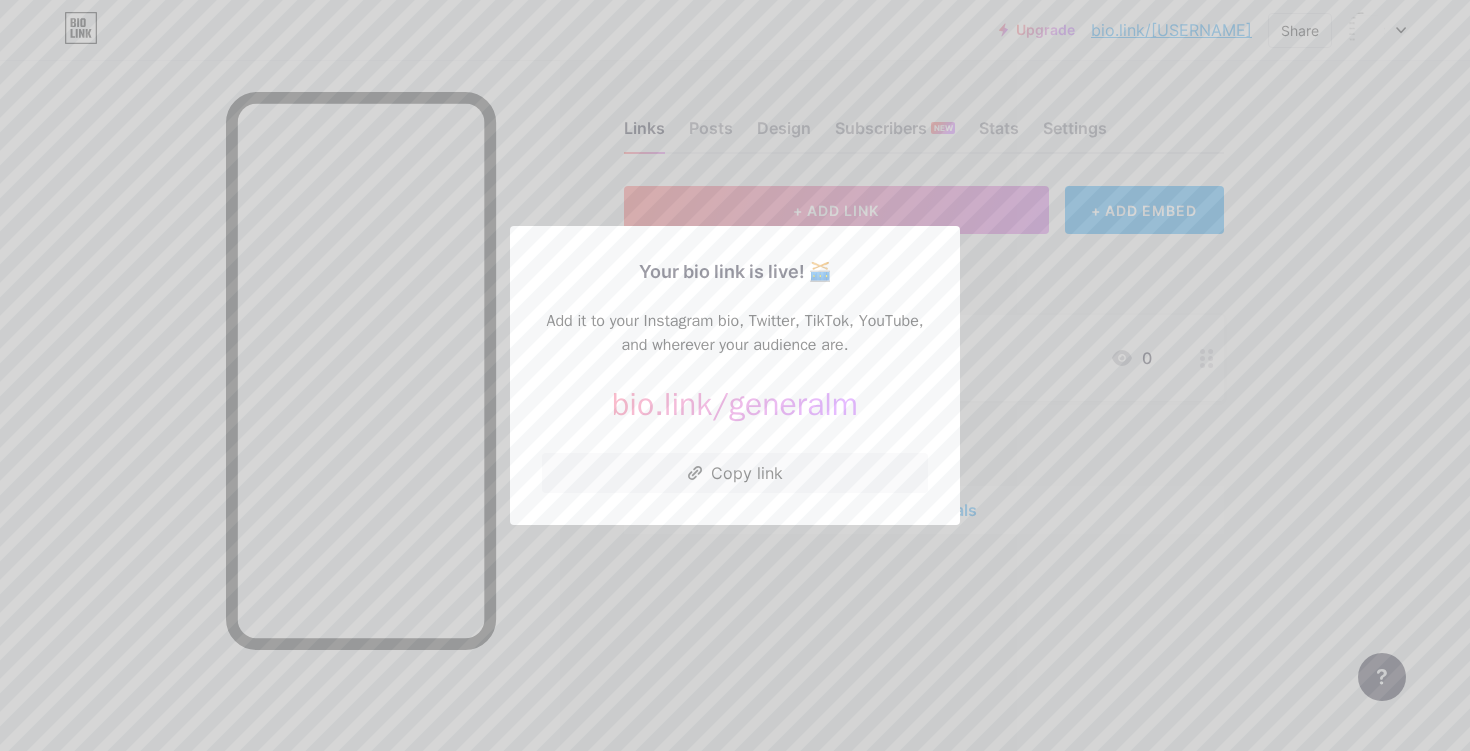 click at bounding box center (735, 375) 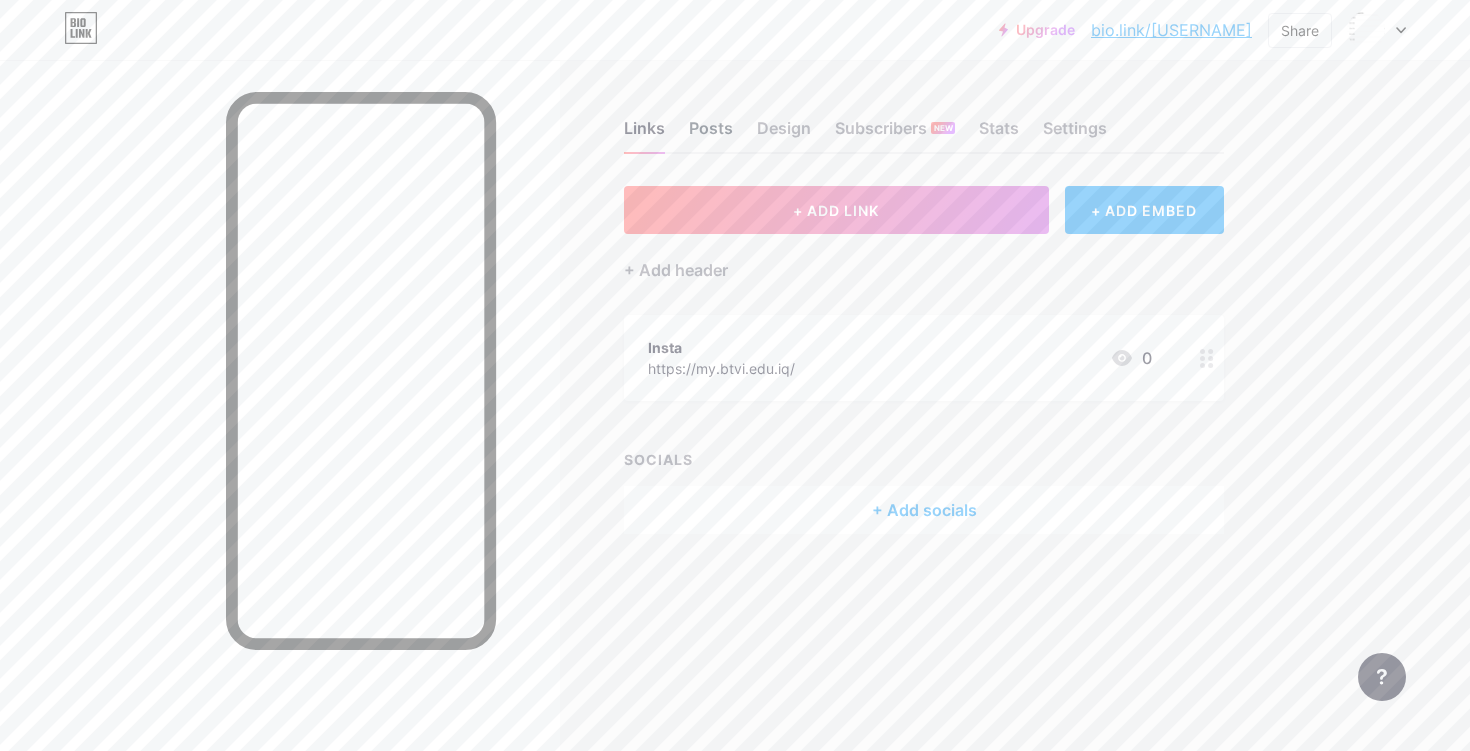 click on "Posts" at bounding box center [711, 134] 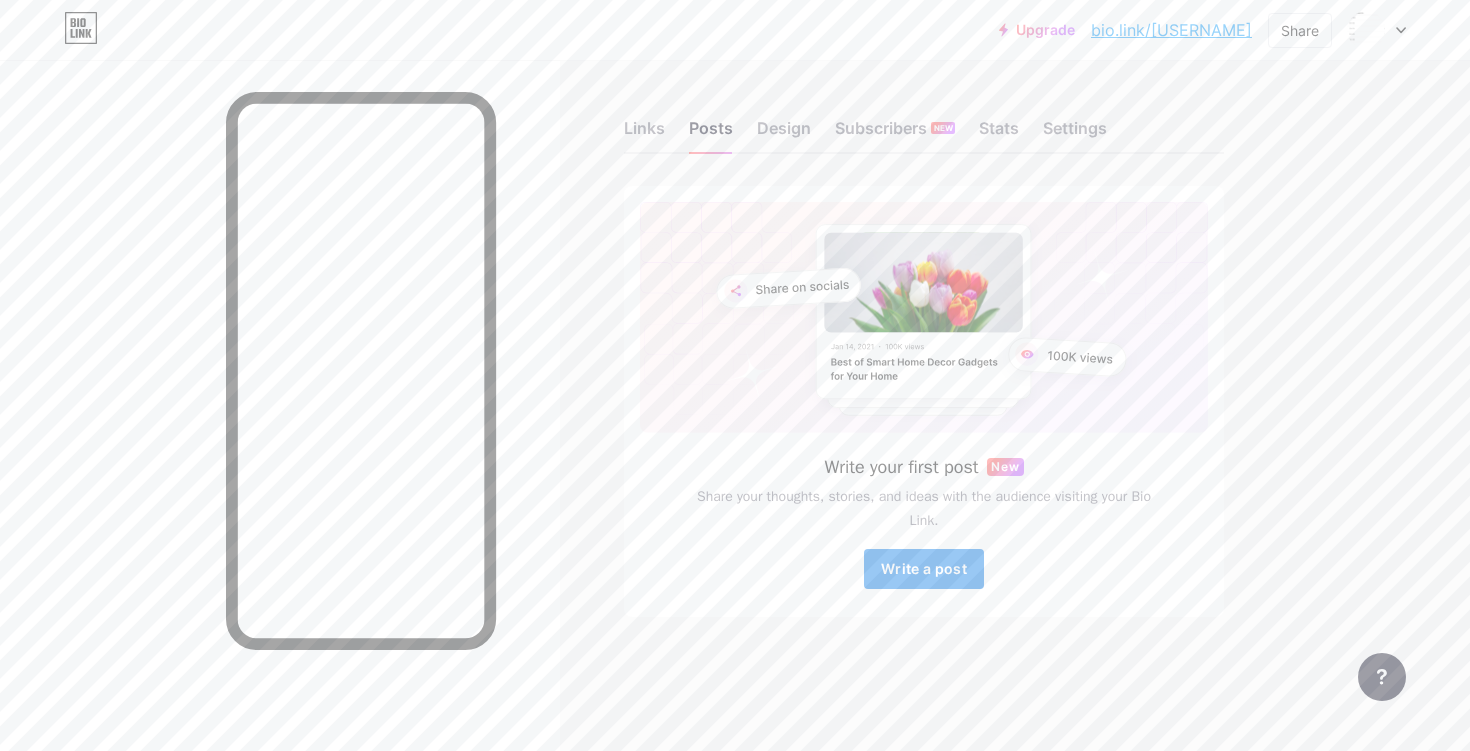 click on "Write a post" at bounding box center [924, 568] 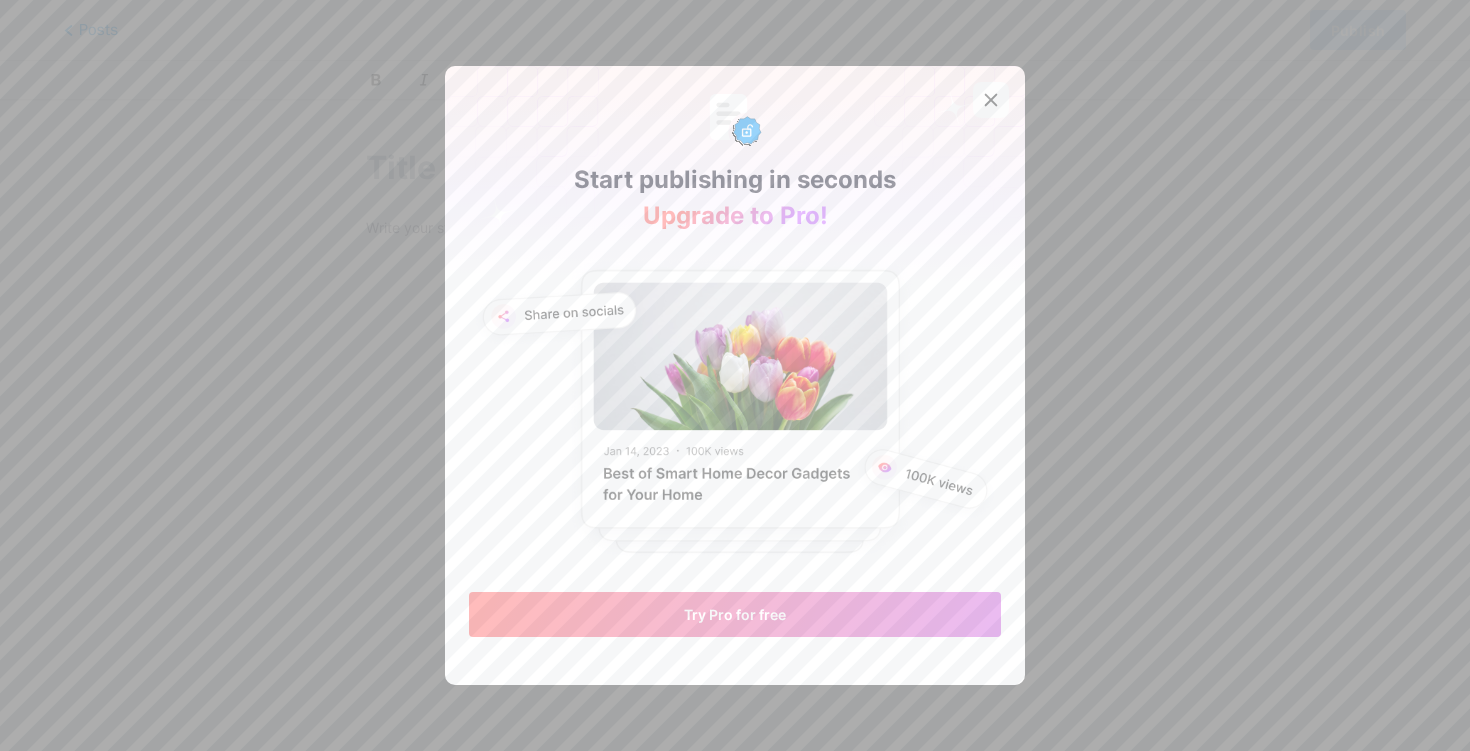 click at bounding box center (991, 100) 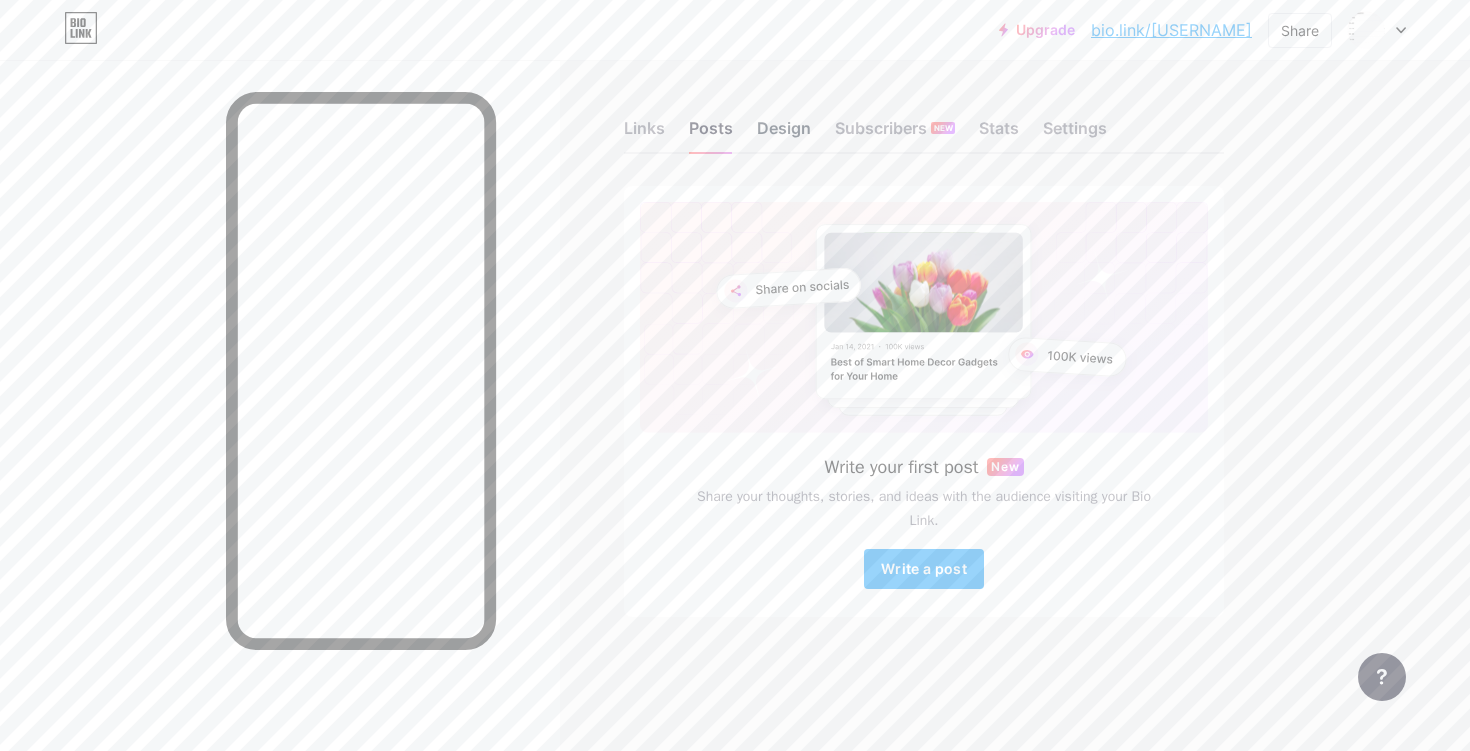 click on "Design" at bounding box center [784, 134] 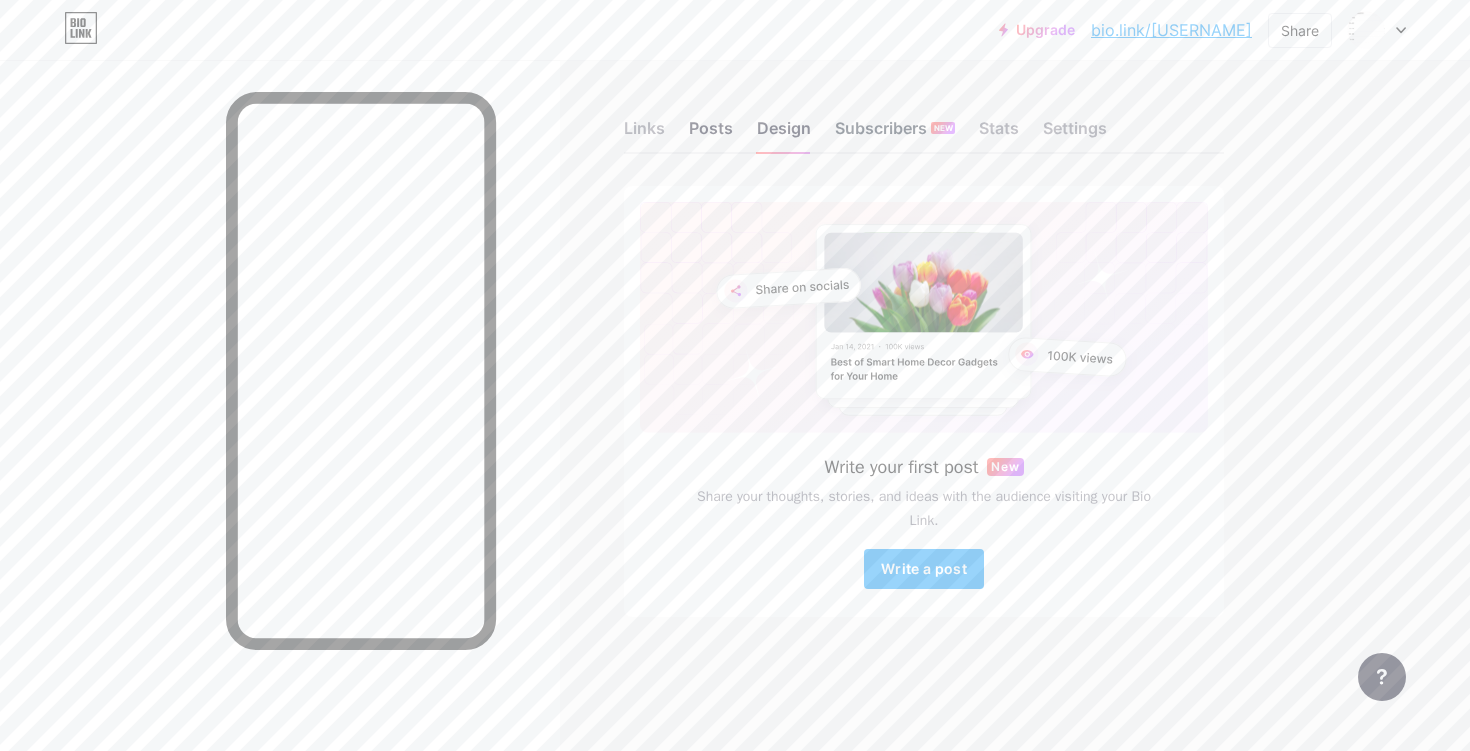 click on "Subscribers
NEW" at bounding box center (895, 134) 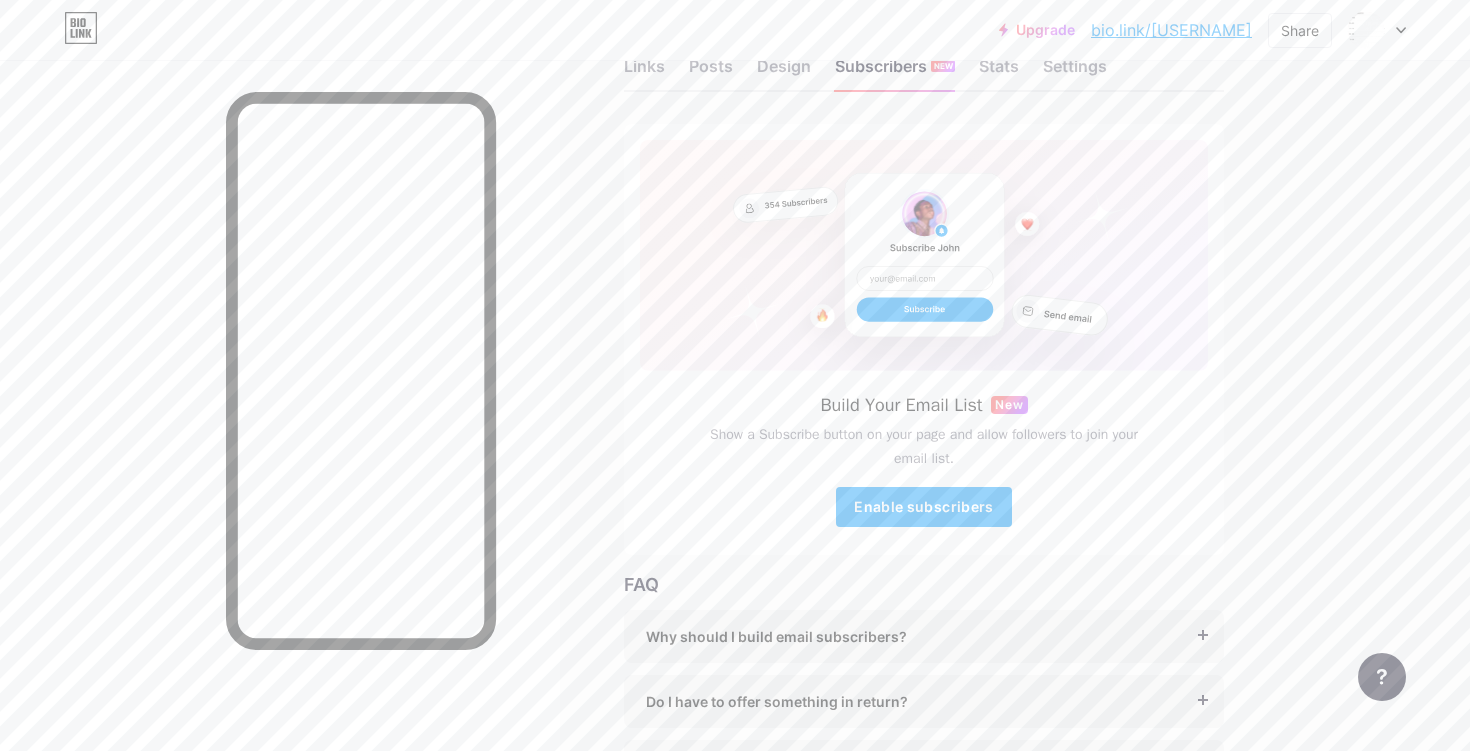 scroll, scrollTop: 0, scrollLeft: 0, axis: both 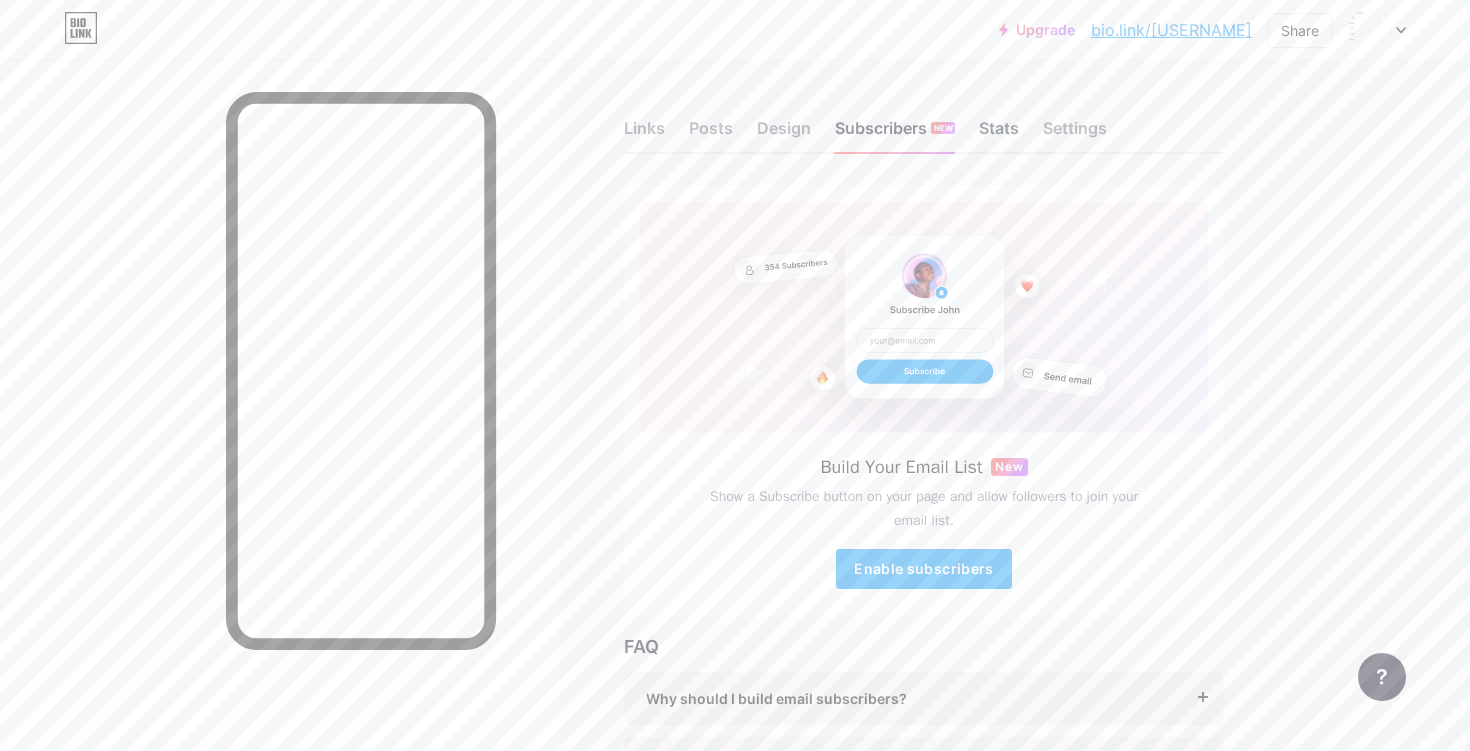 click on "Stats" at bounding box center [999, 134] 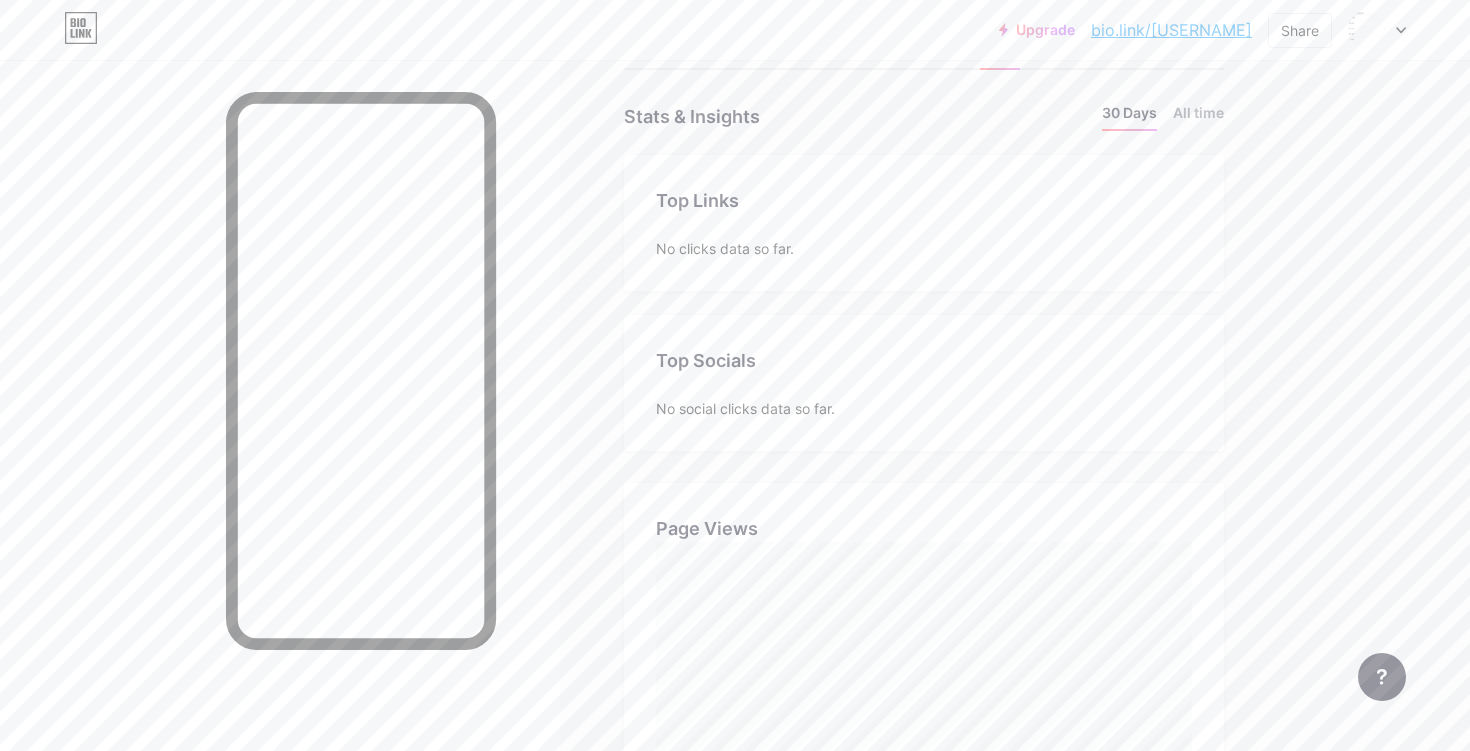 scroll, scrollTop: 107, scrollLeft: 0, axis: vertical 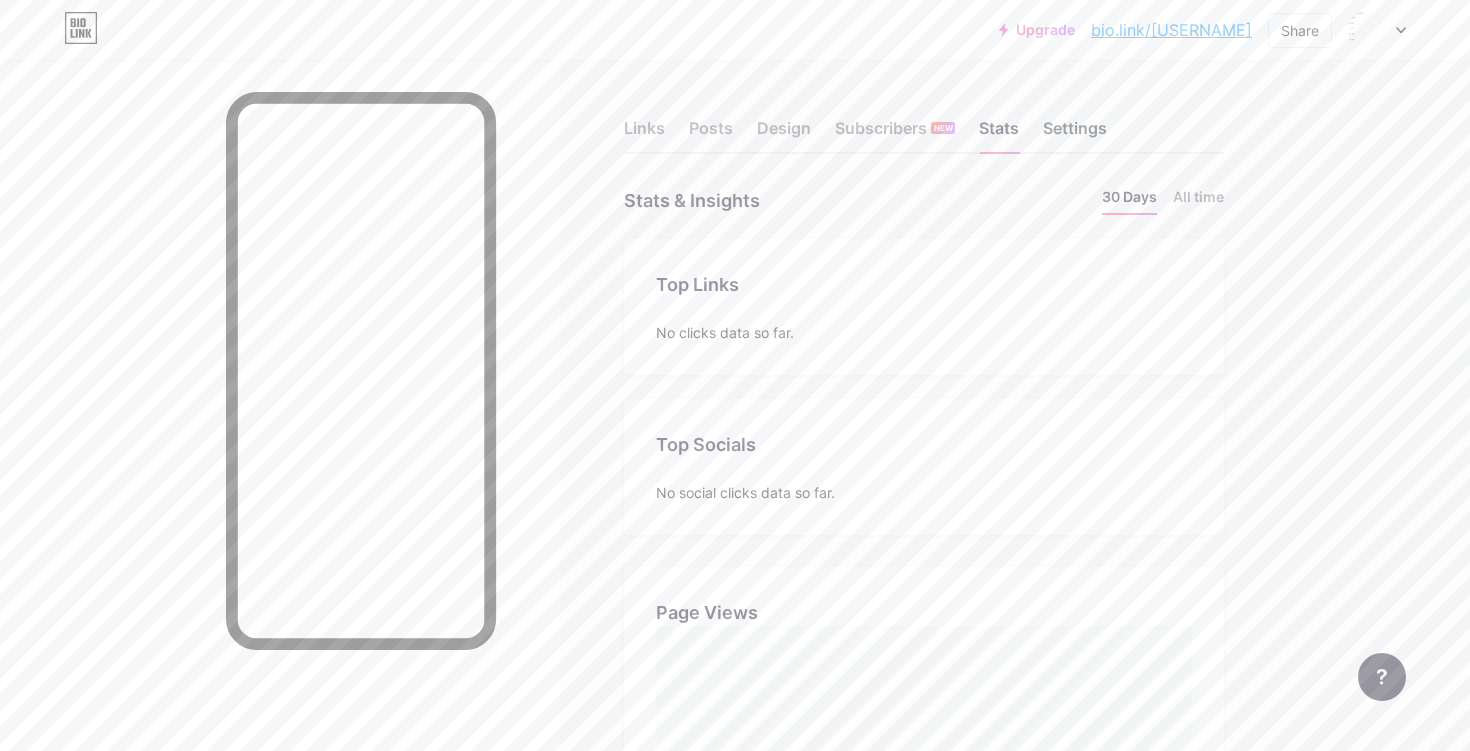 click on "Settings" at bounding box center [1075, 134] 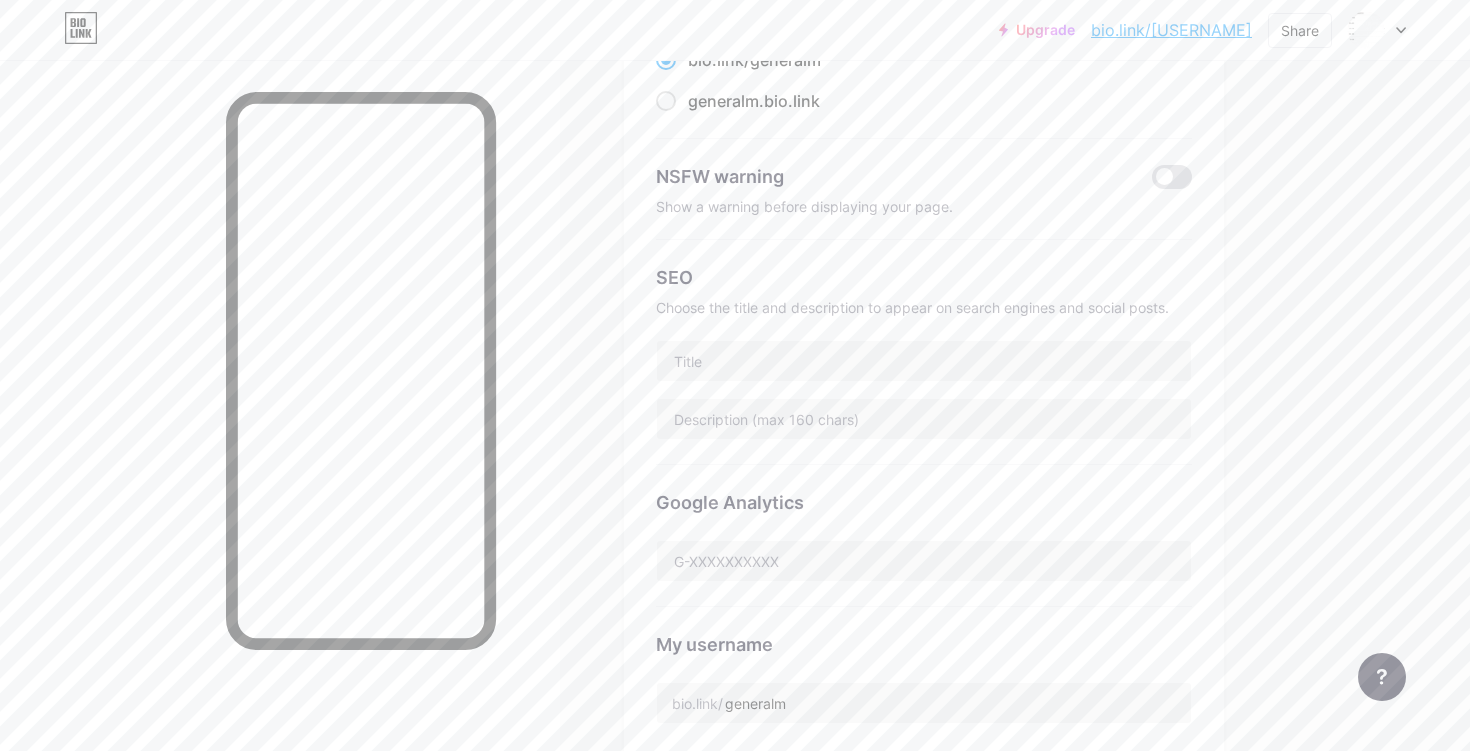 scroll, scrollTop: 0, scrollLeft: 0, axis: both 